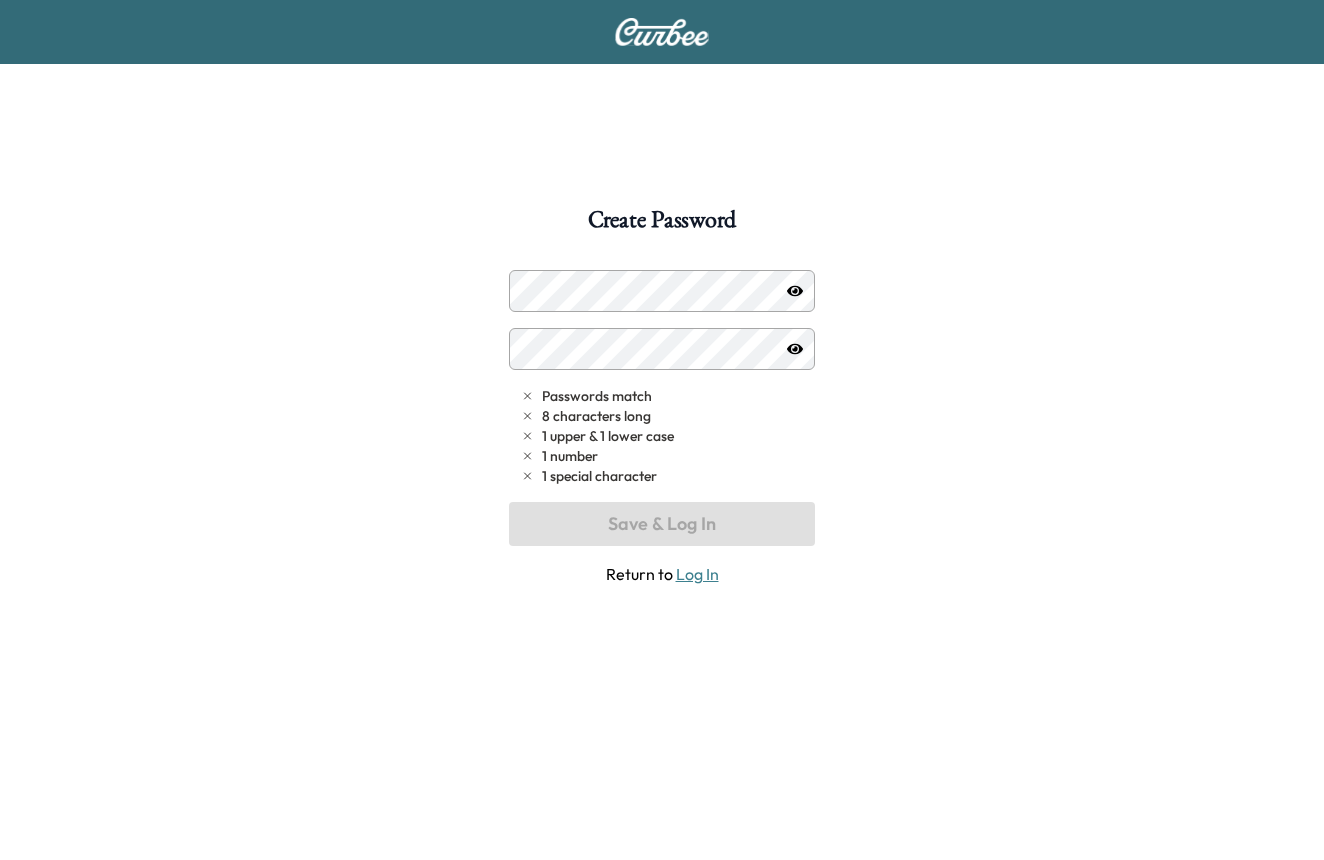 scroll, scrollTop: 0, scrollLeft: 0, axis: both 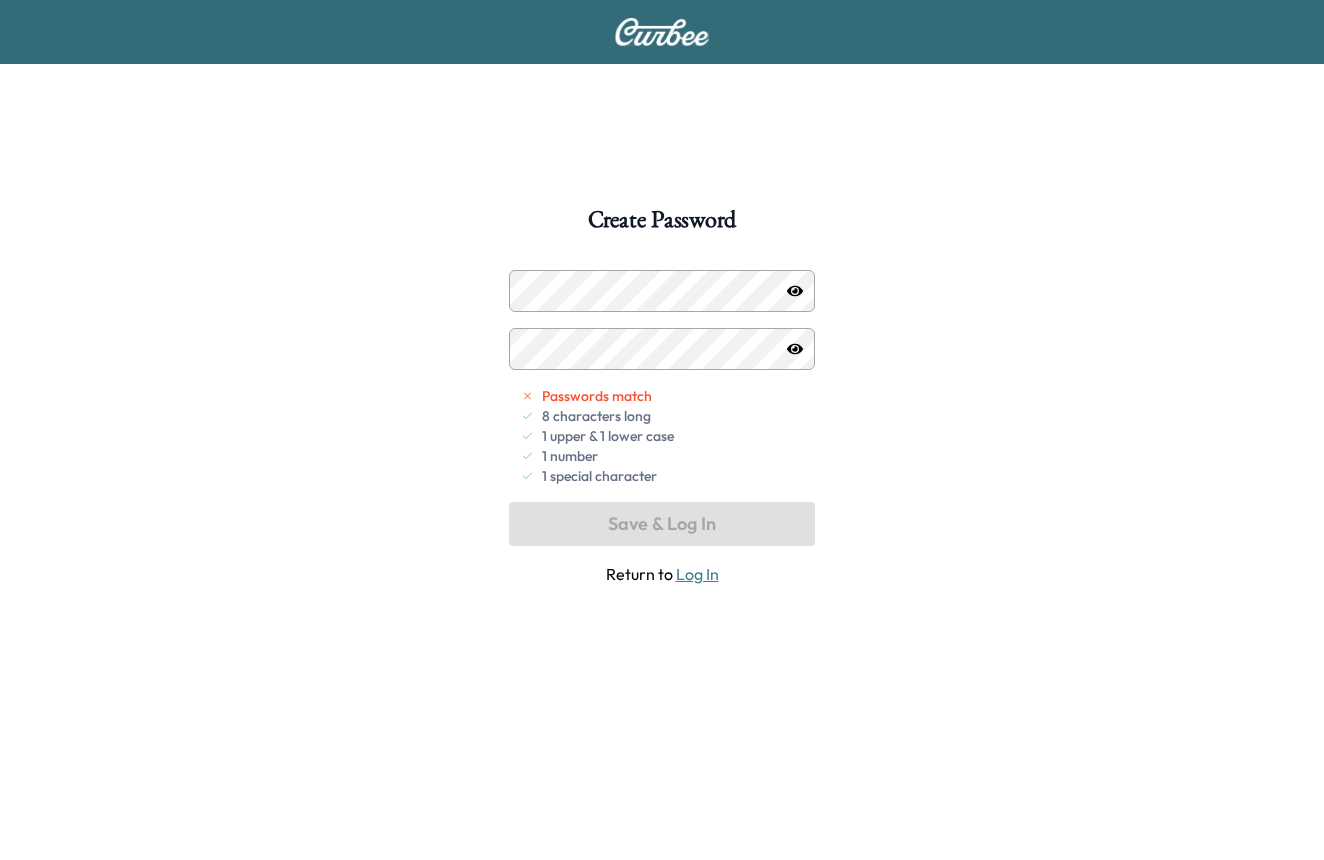 click at bounding box center [795, 291] 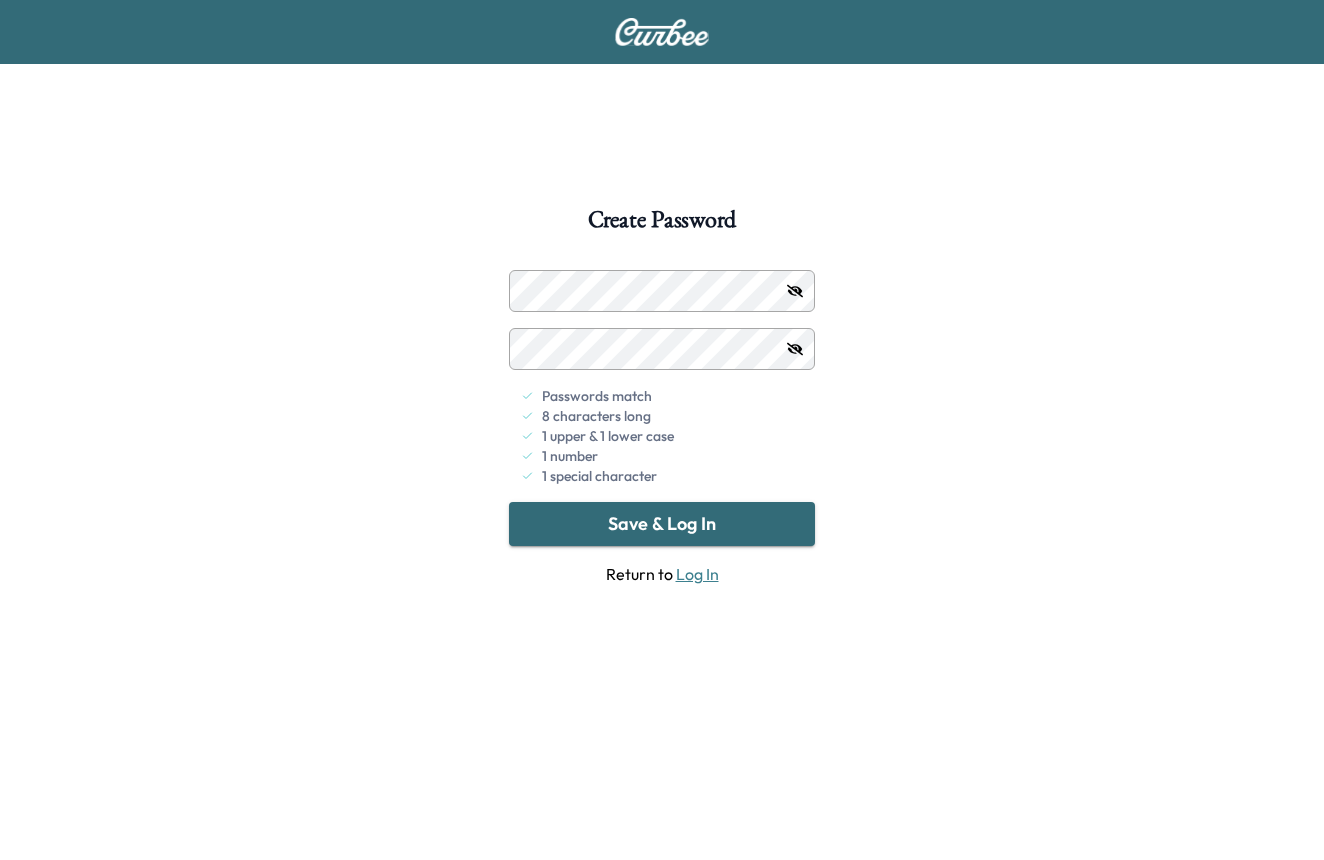 click on "Save & Log In" at bounding box center [662, 524] 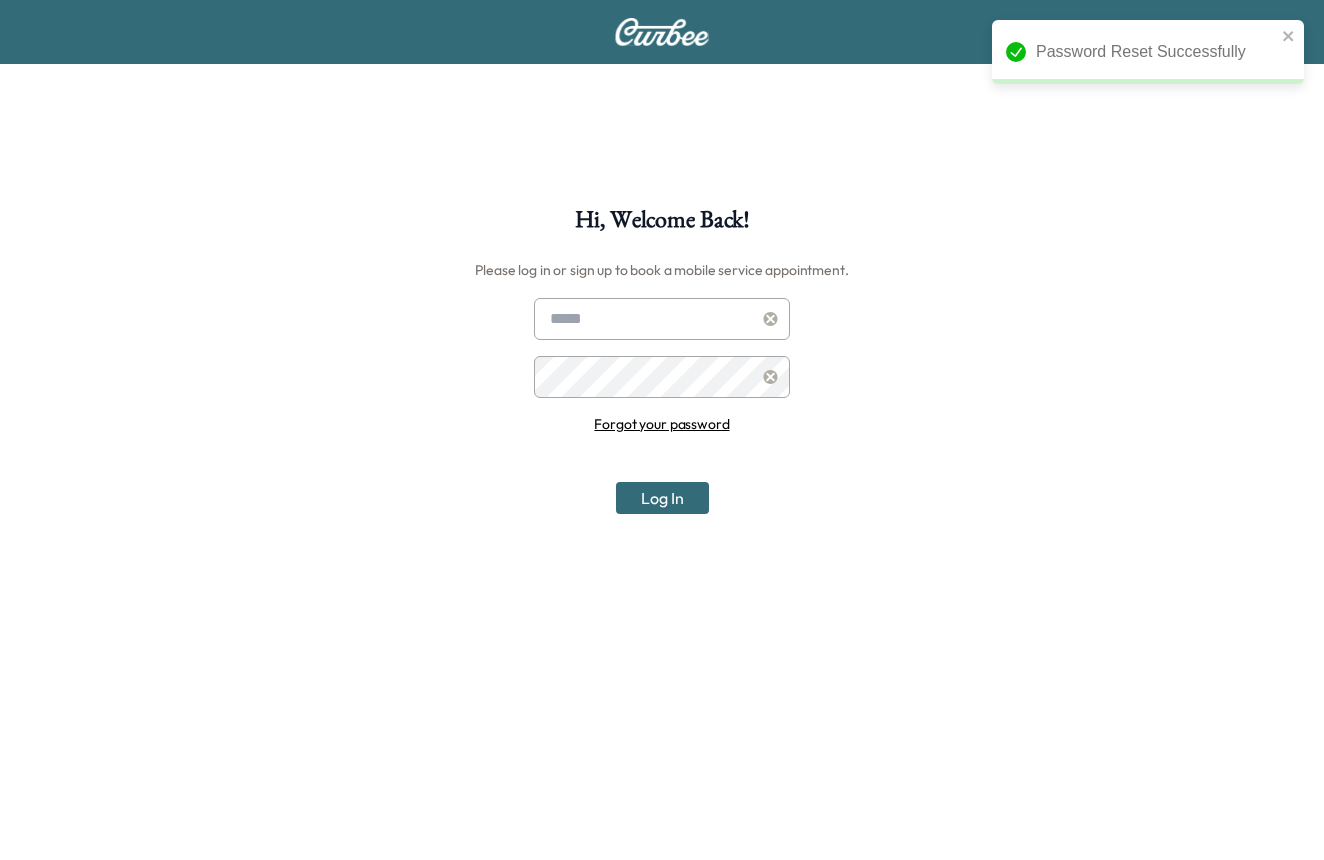 click on "Forgot your password Log In" at bounding box center (662, 406) 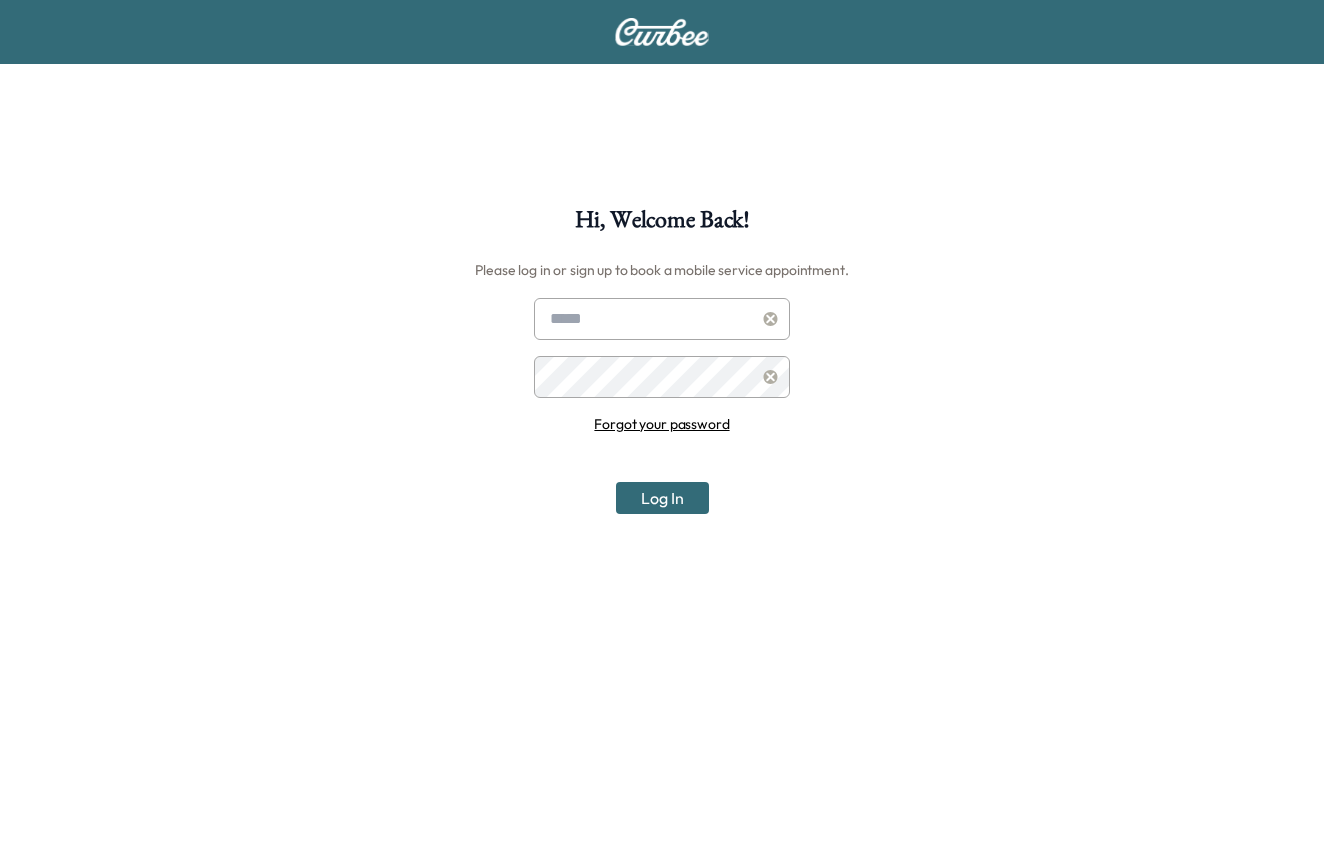 type on "**********" 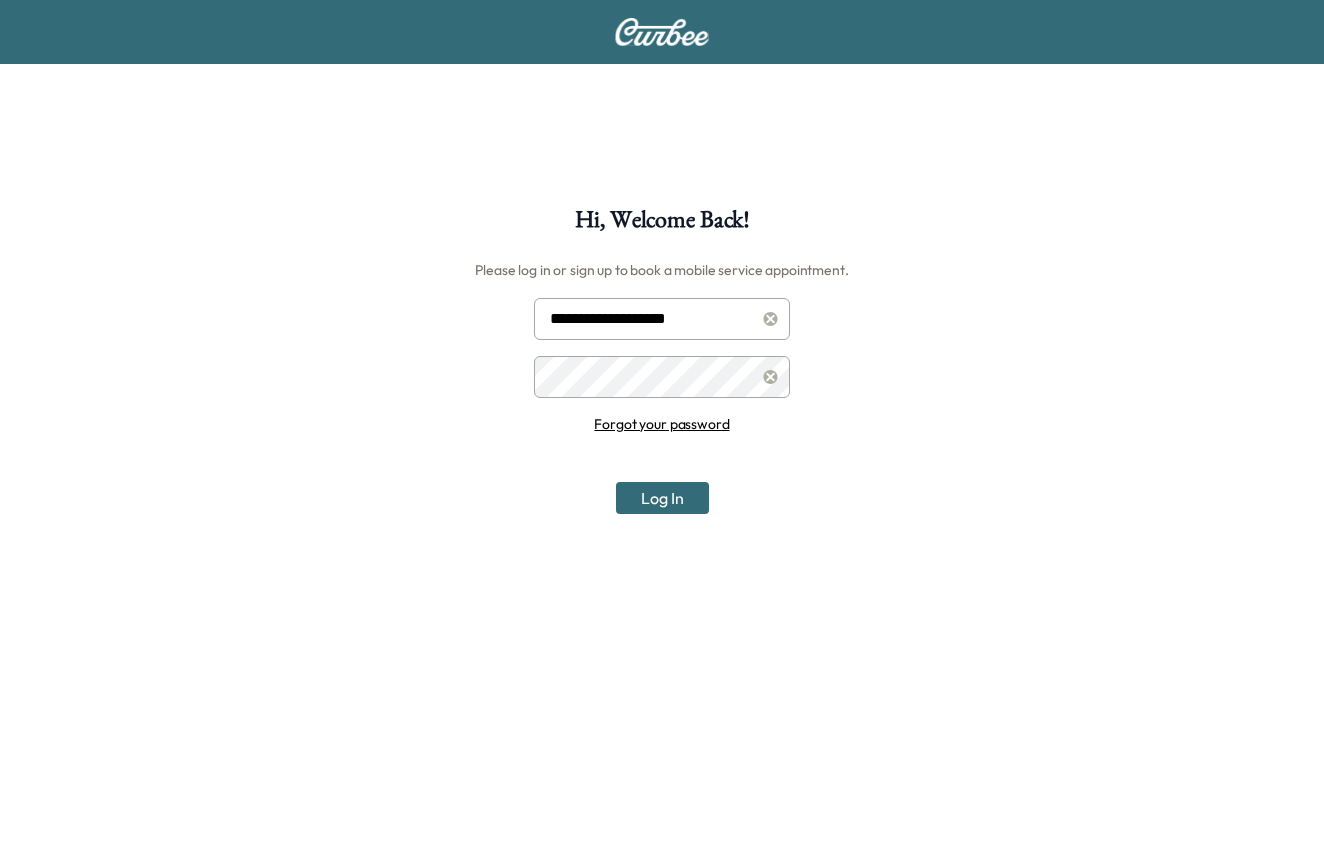 click on "Log In" at bounding box center [662, 498] 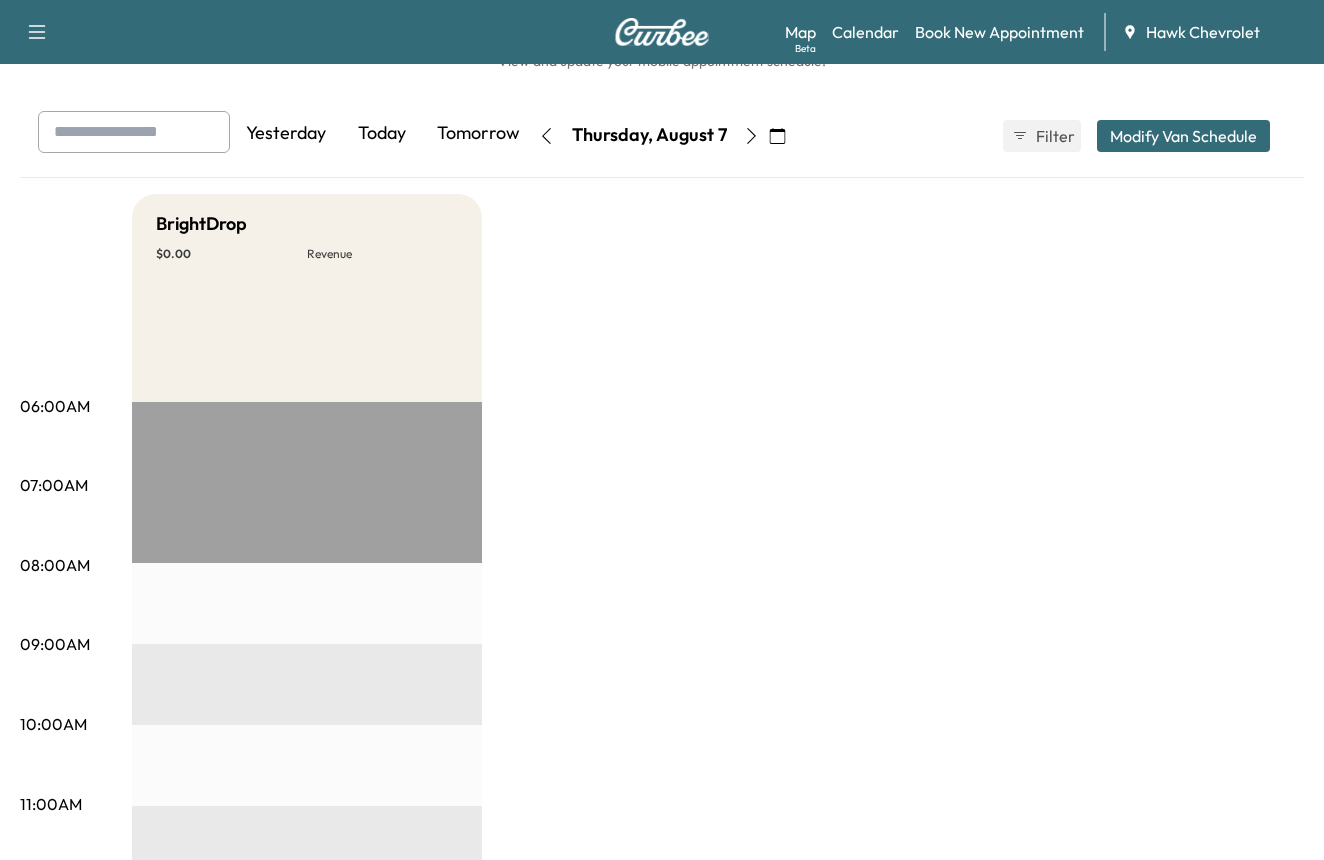 scroll, scrollTop: 43, scrollLeft: 0, axis: vertical 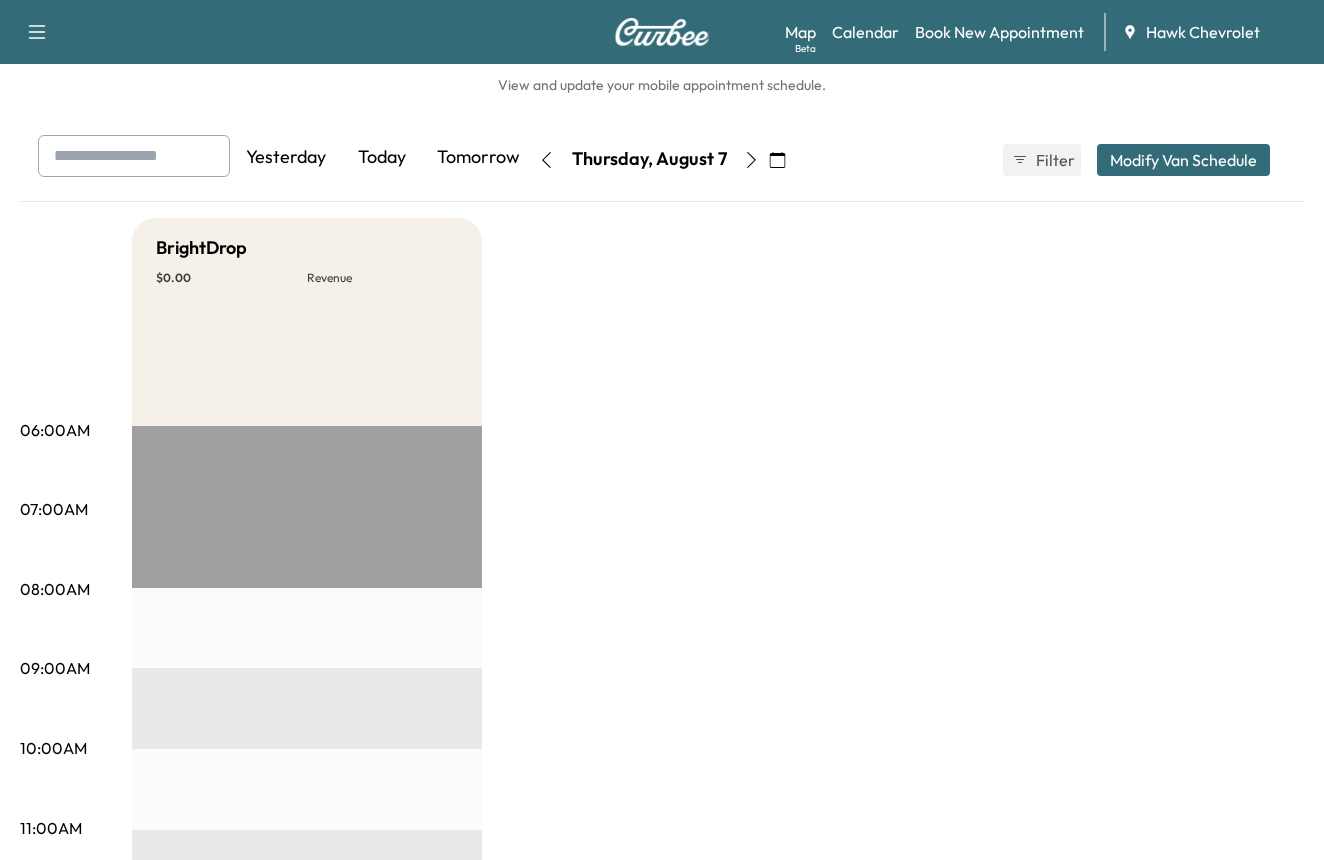 click at bounding box center (134, 156) 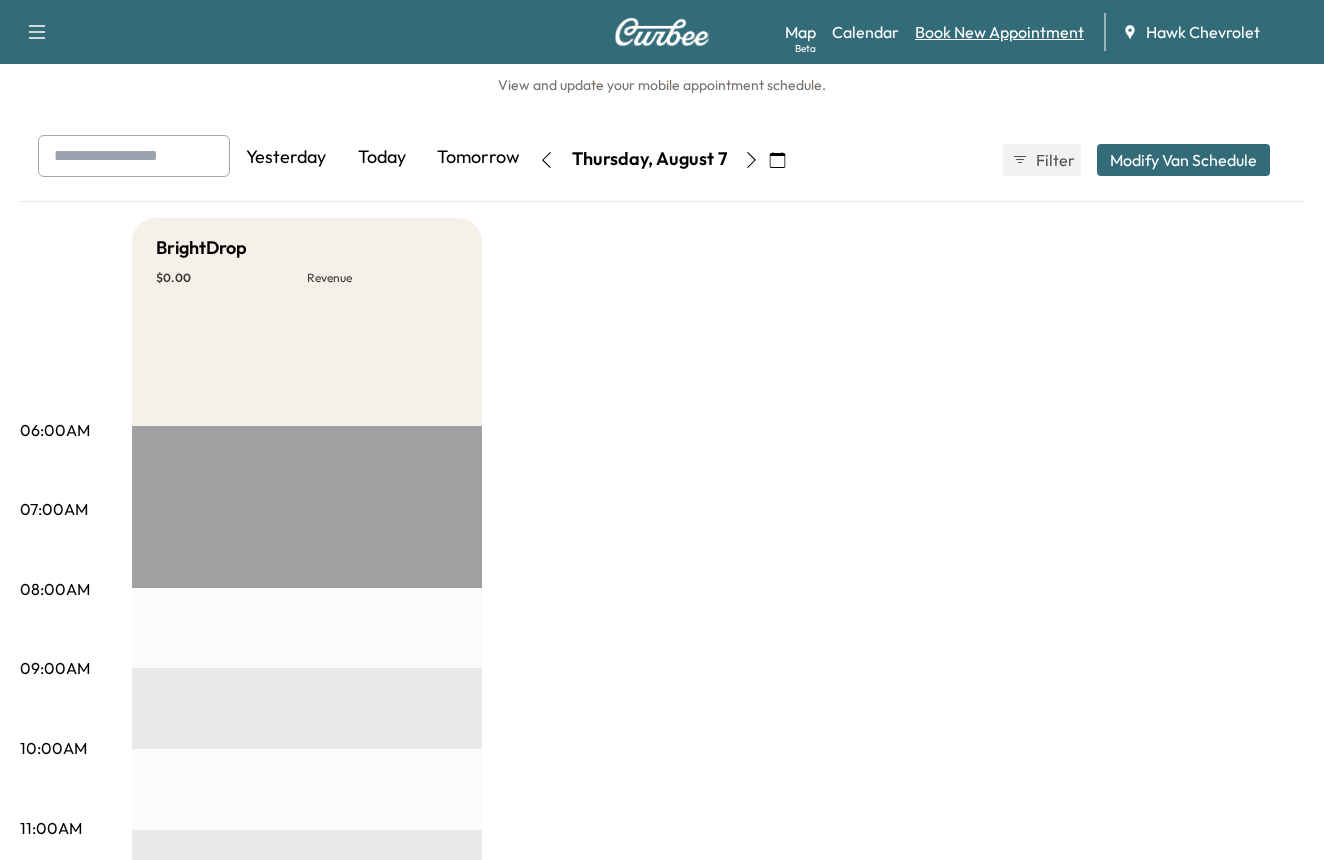 click on "Book New Appointment" at bounding box center (999, 32) 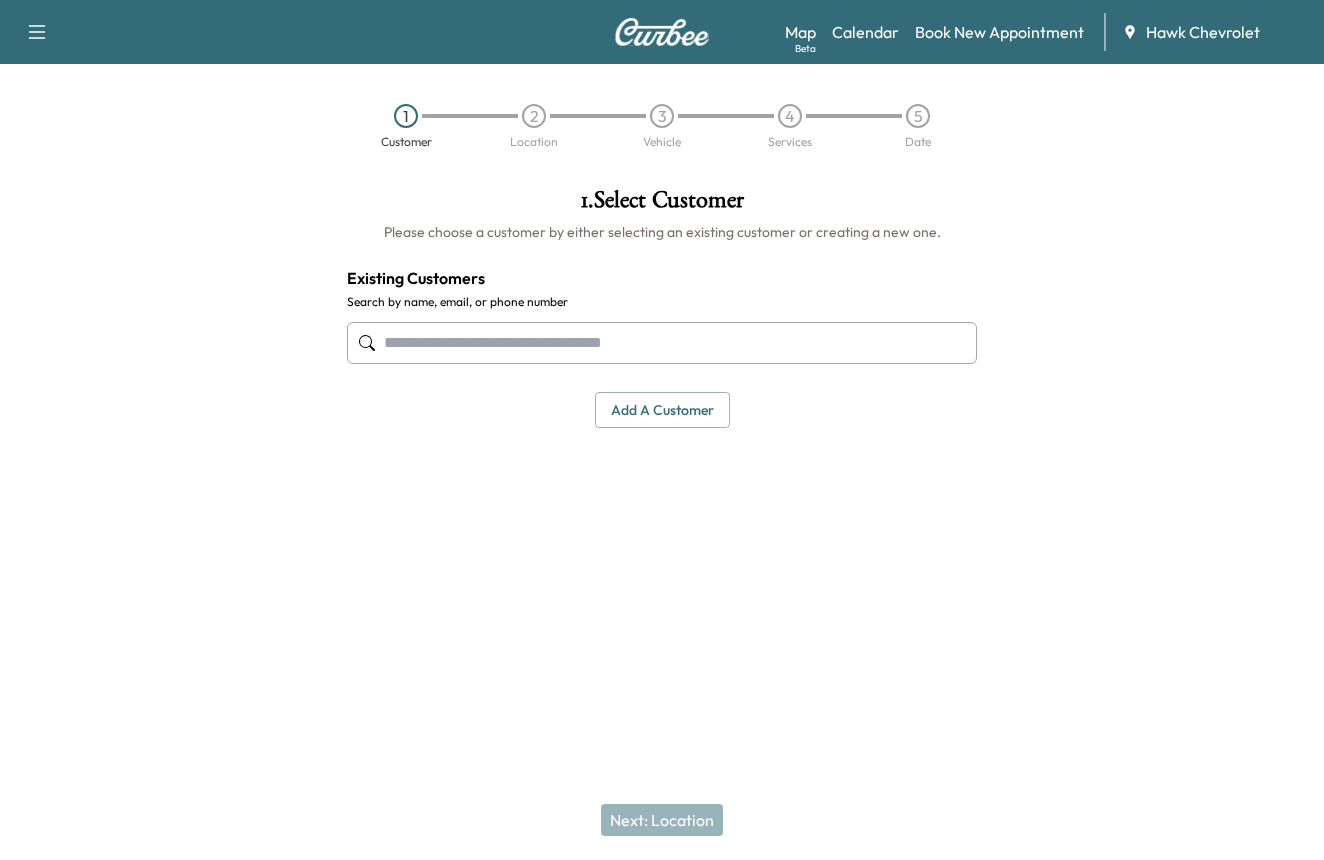 click at bounding box center [662, 343] 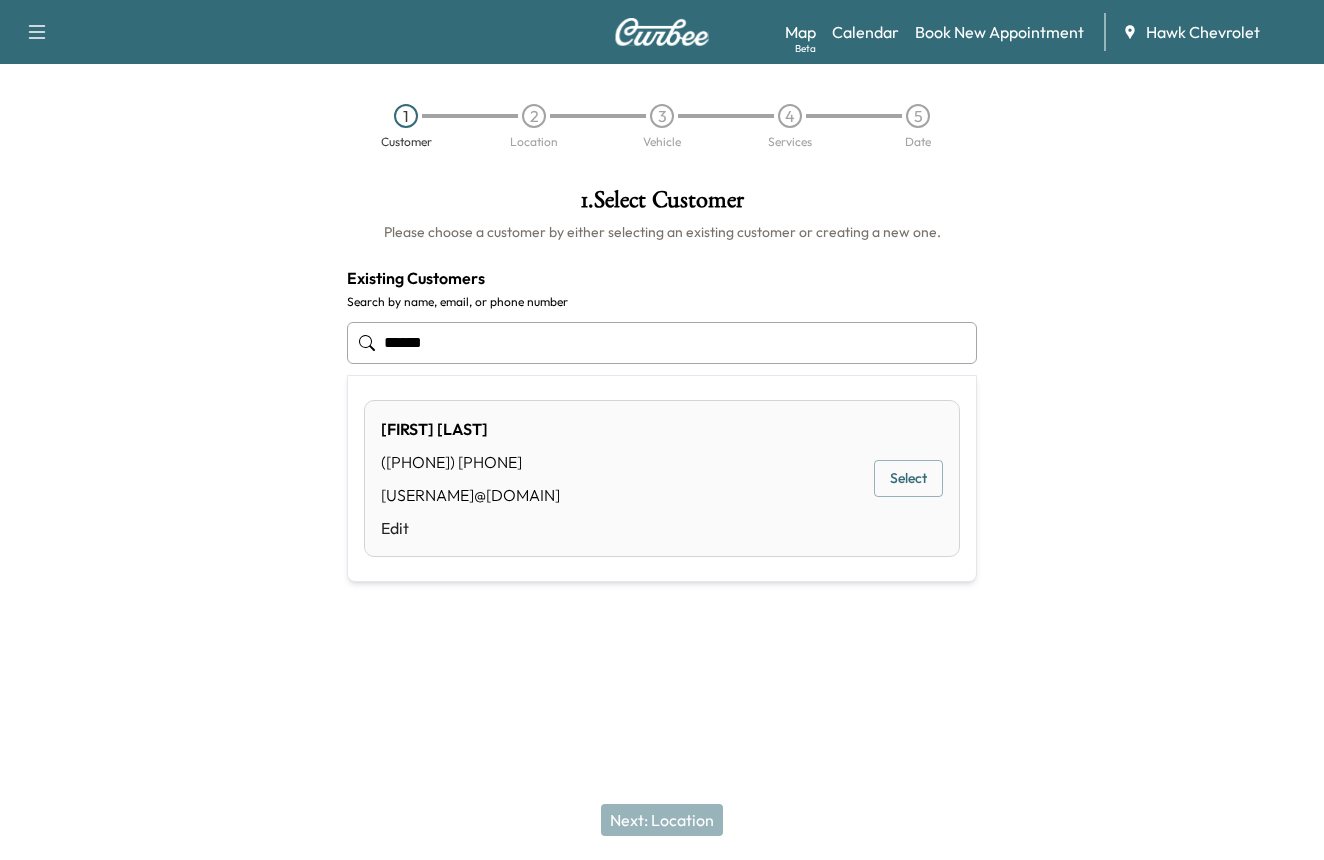 click on "[PHONE]" at bounding box center (470, 462) 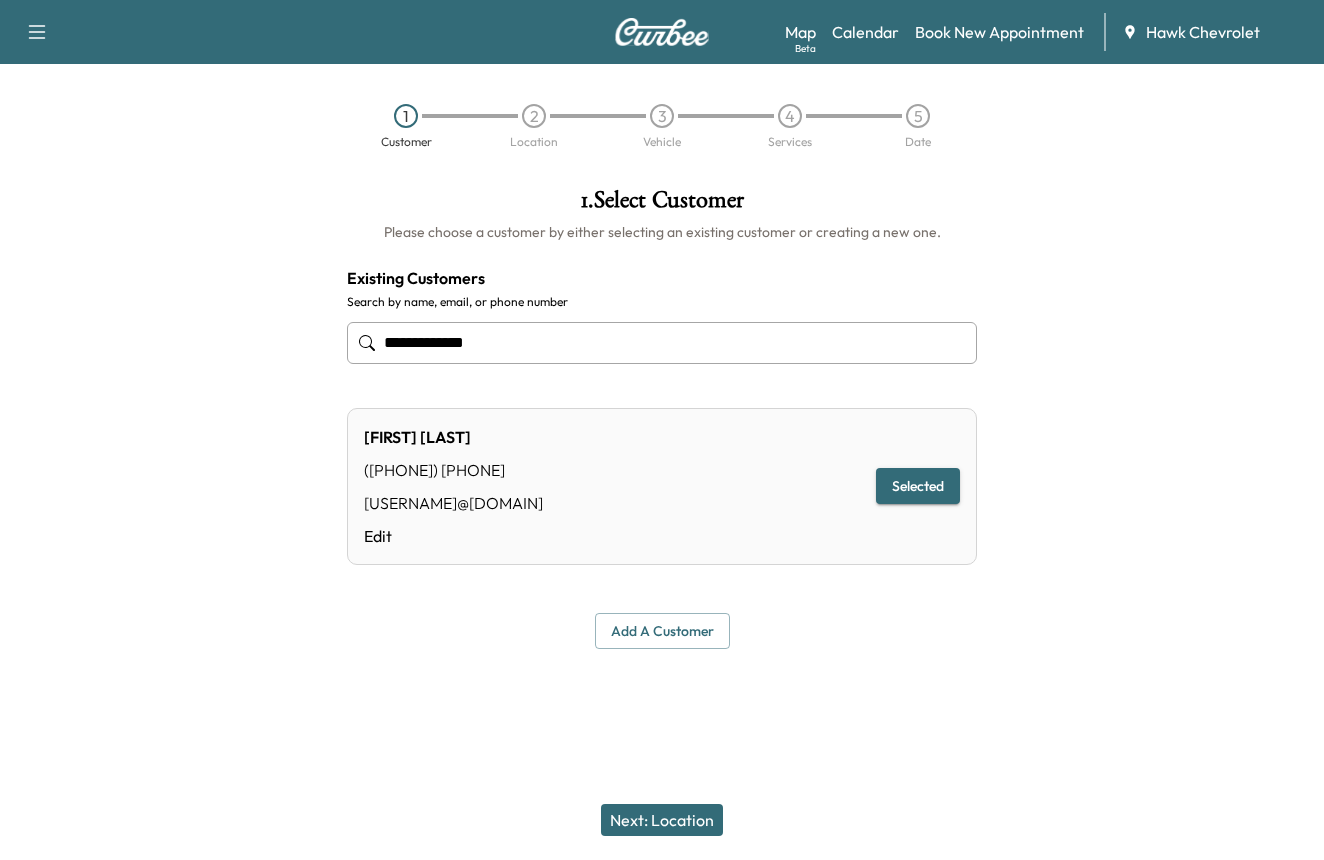 click on "ANDRES   GARCIA (708) 574-9664 andres.garica@hawkauto.com Edit Selected" at bounding box center (662, 486) 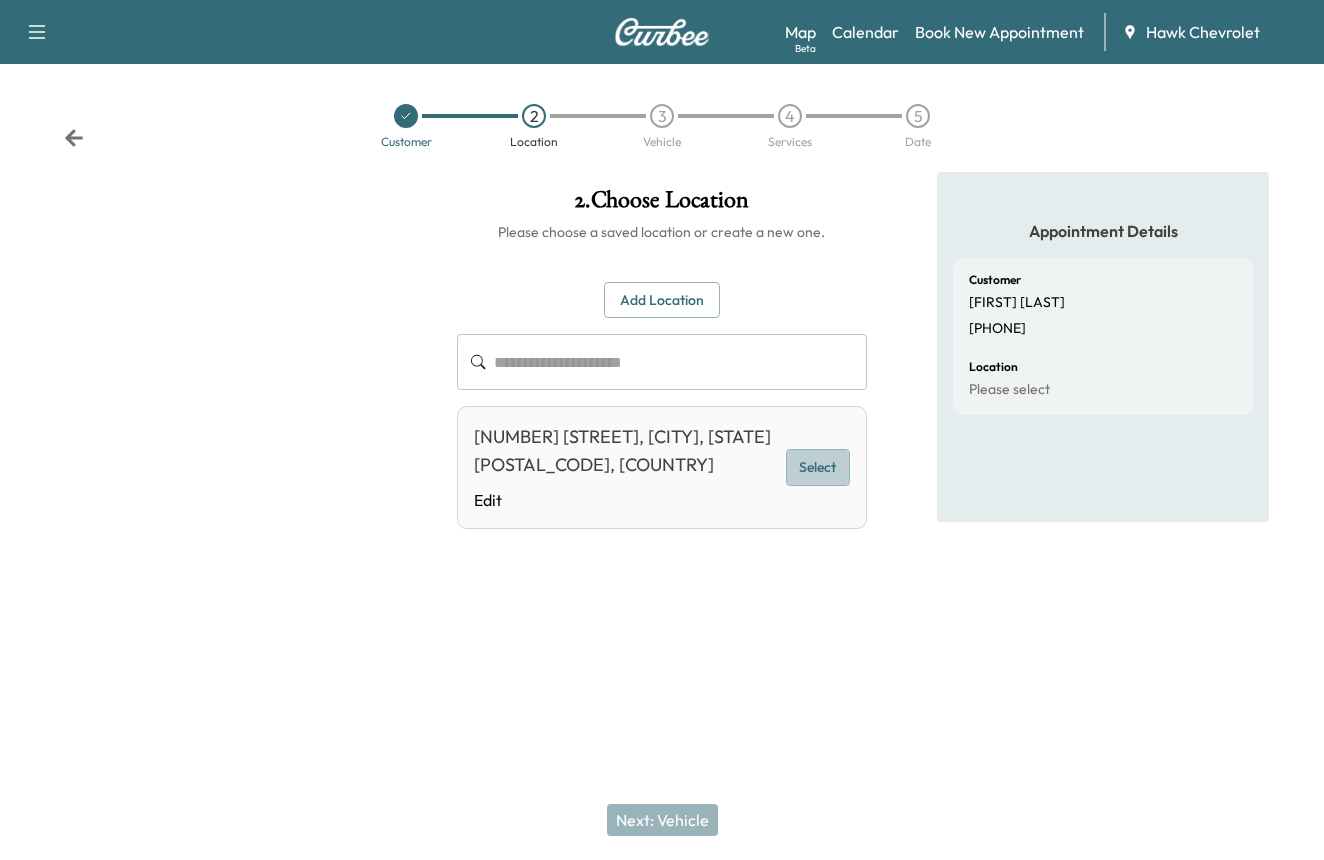 click on "Select" at bounding box center (818, 467) 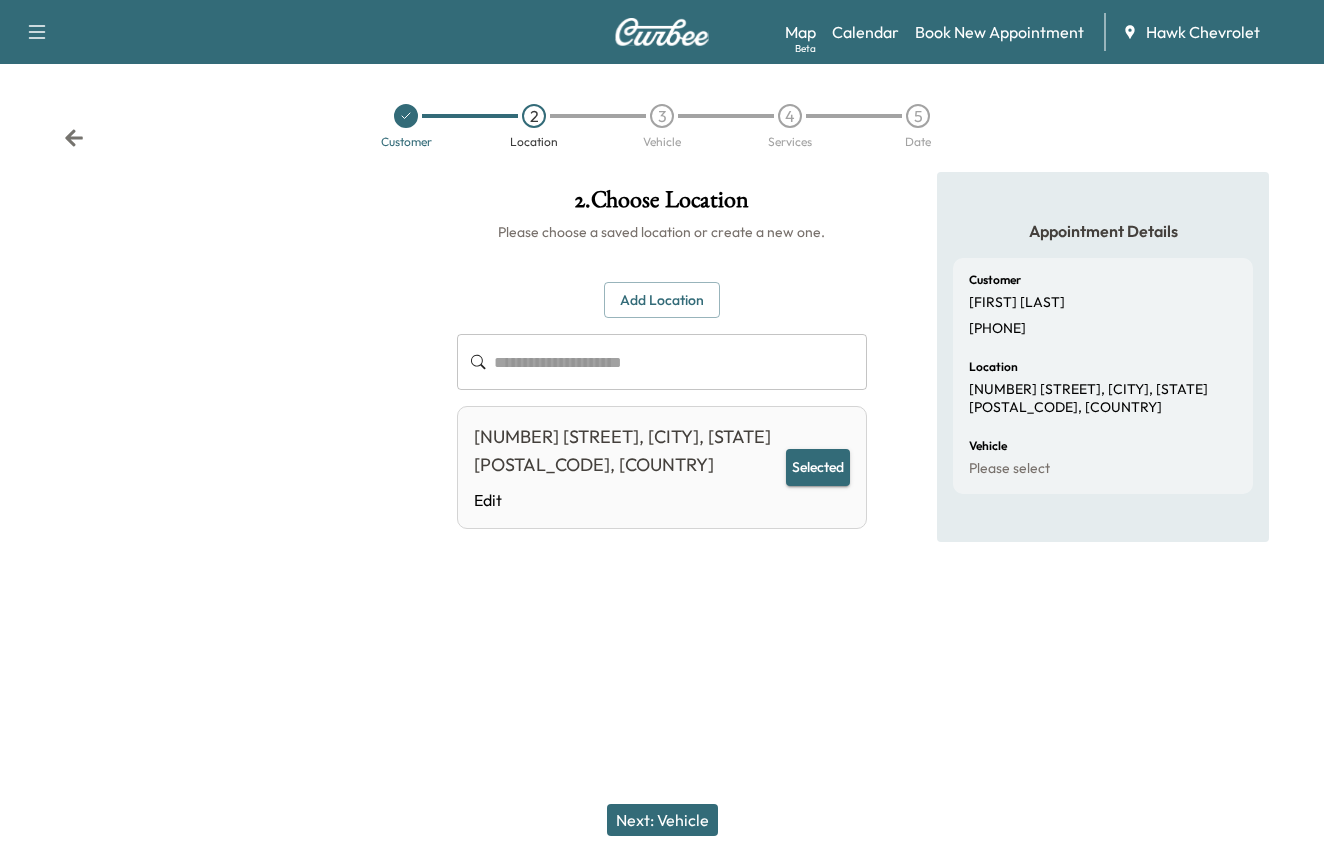 click on "Next: Vehicle" at bounding box center (662, 820) 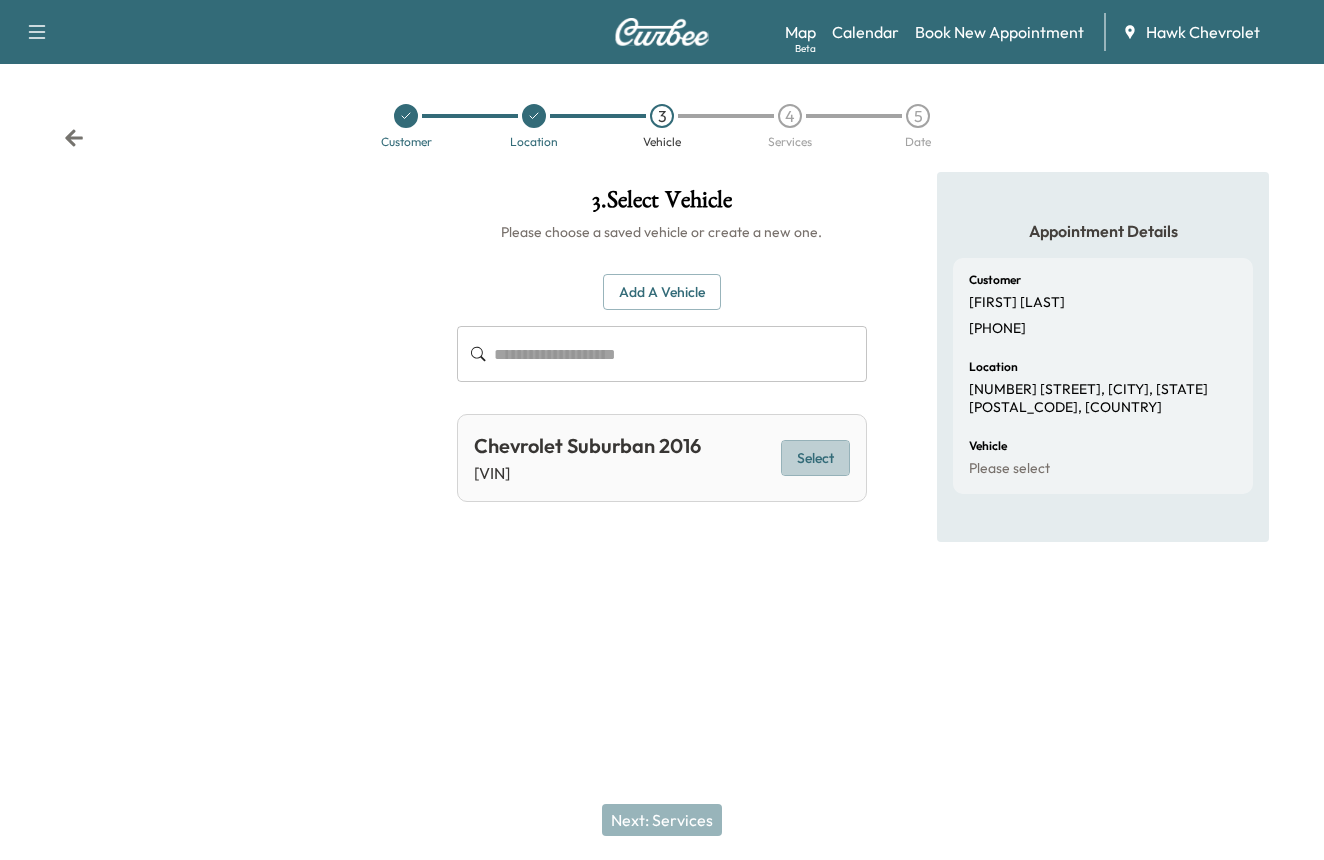 click on "Select" at bounding box center [815, 458] 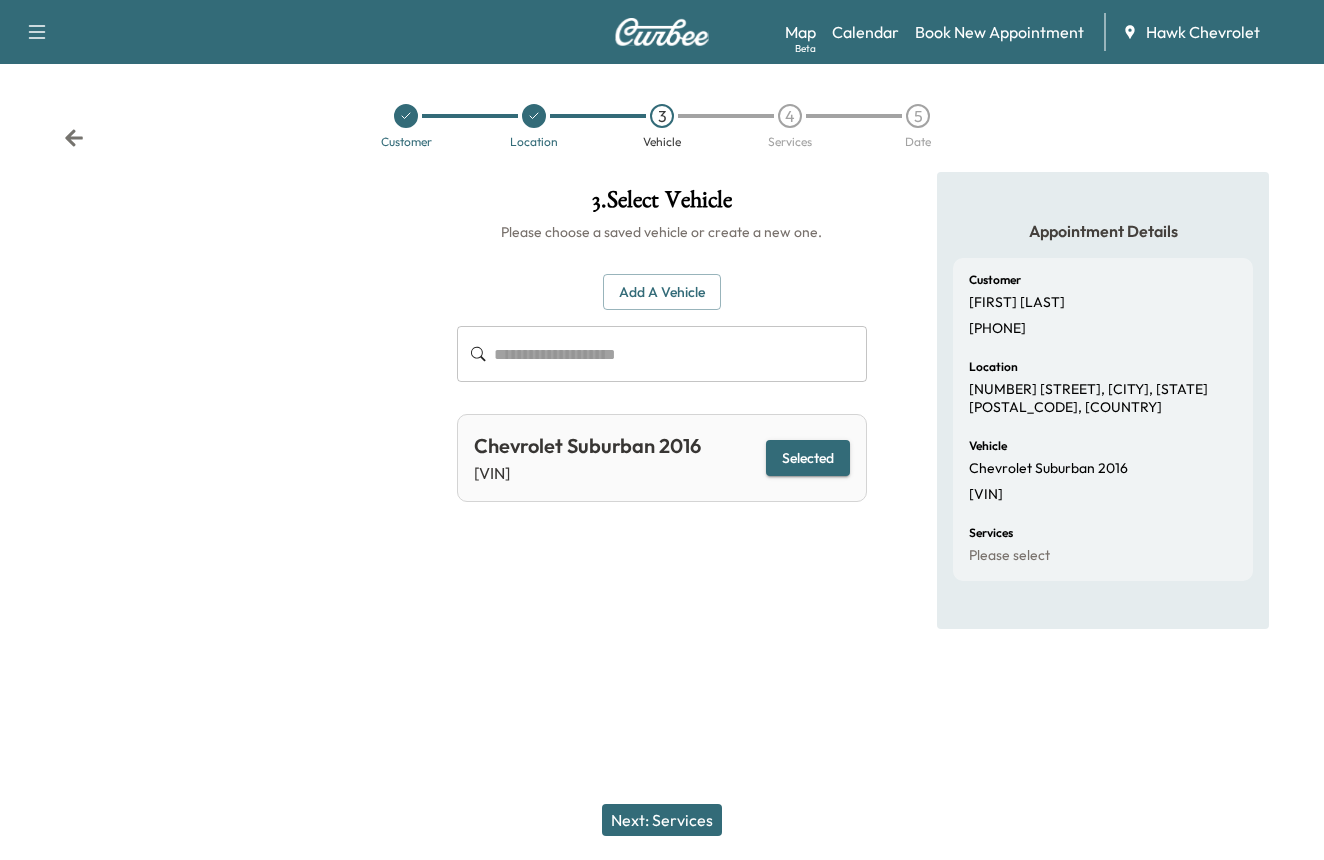 click on "Next: Services" at bounding box center [662, 820] 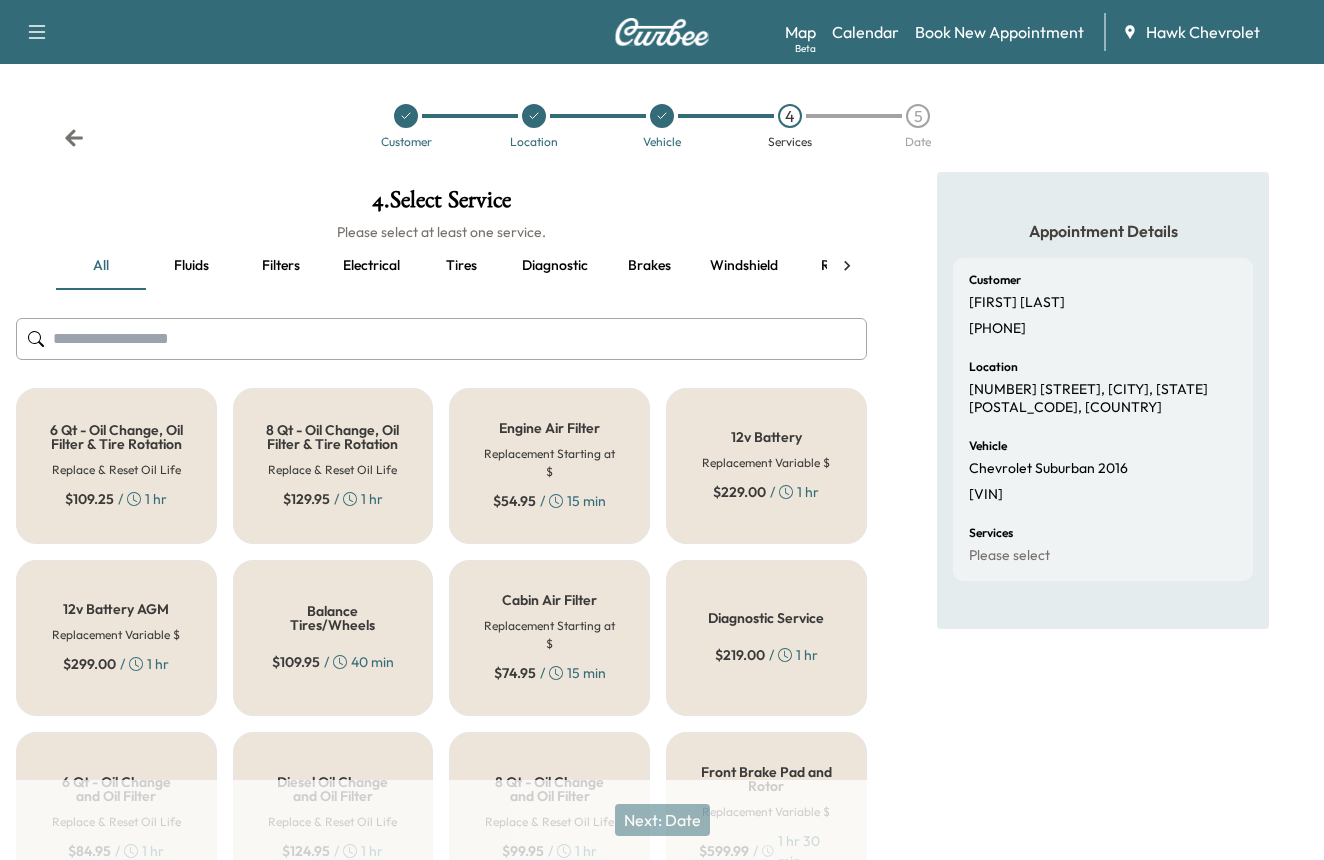 scroll, scrollTop: 0, scrollLeft: 0, axis: both 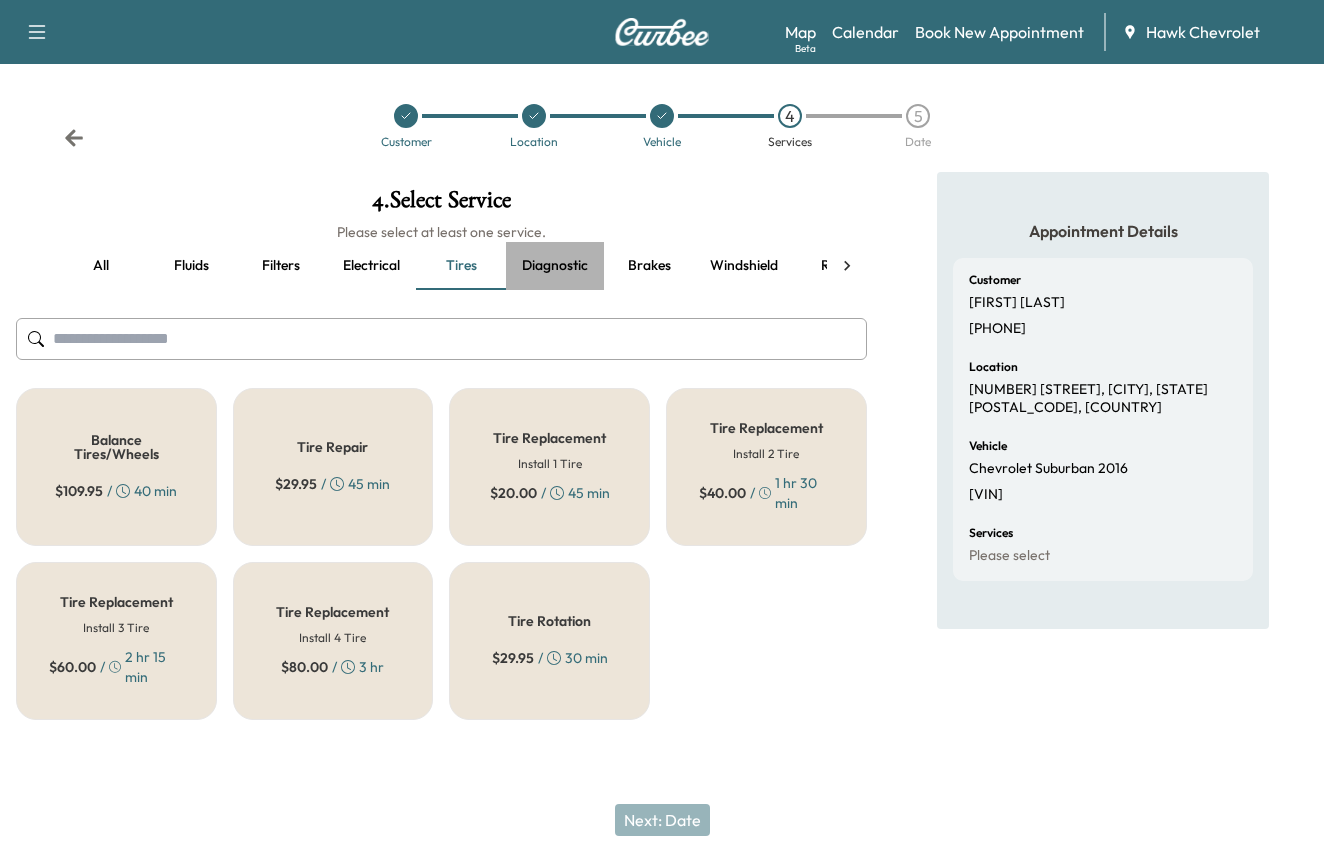 click on "Diagnostic" at bounding box center (555, 266) 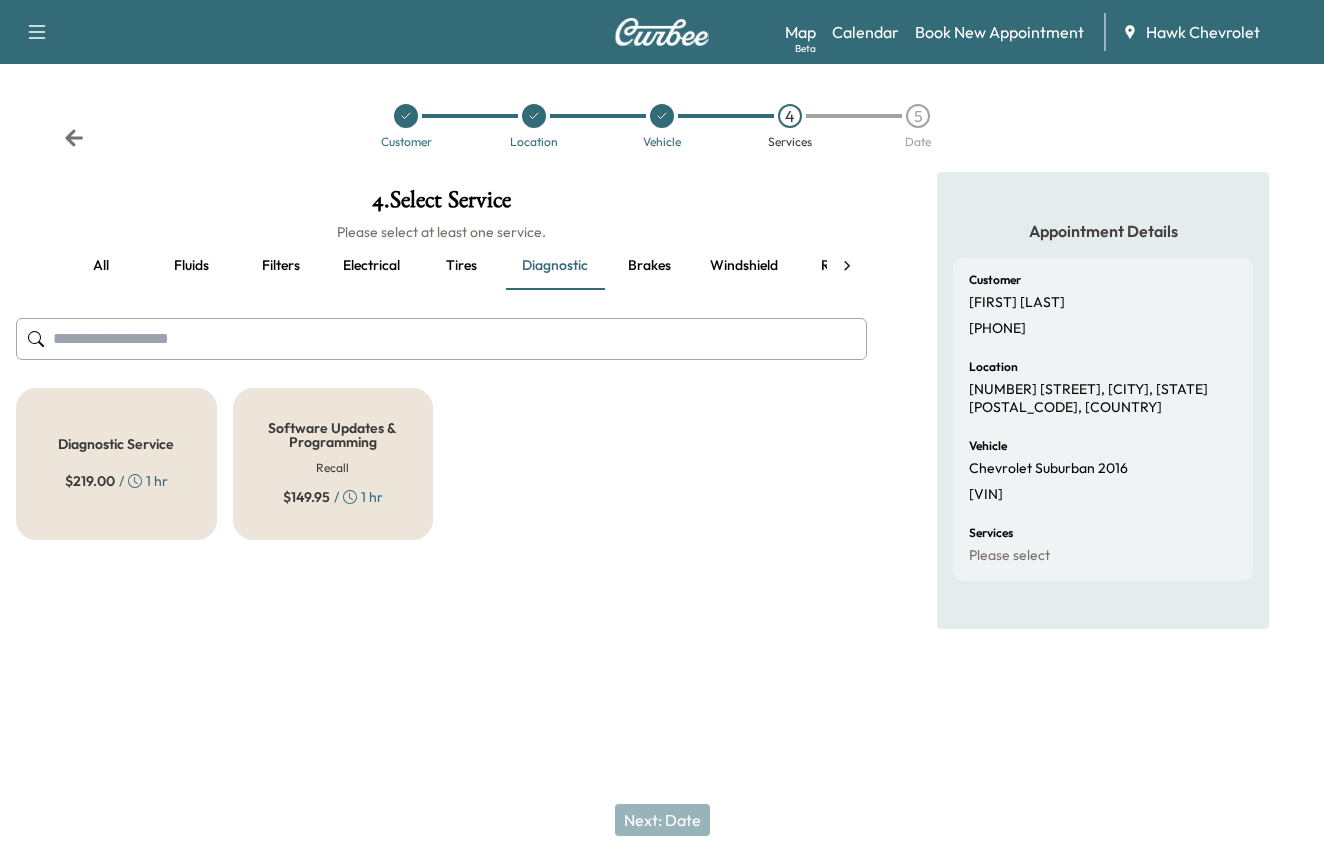 click on "Brakes" at bounding box center (649, 266) 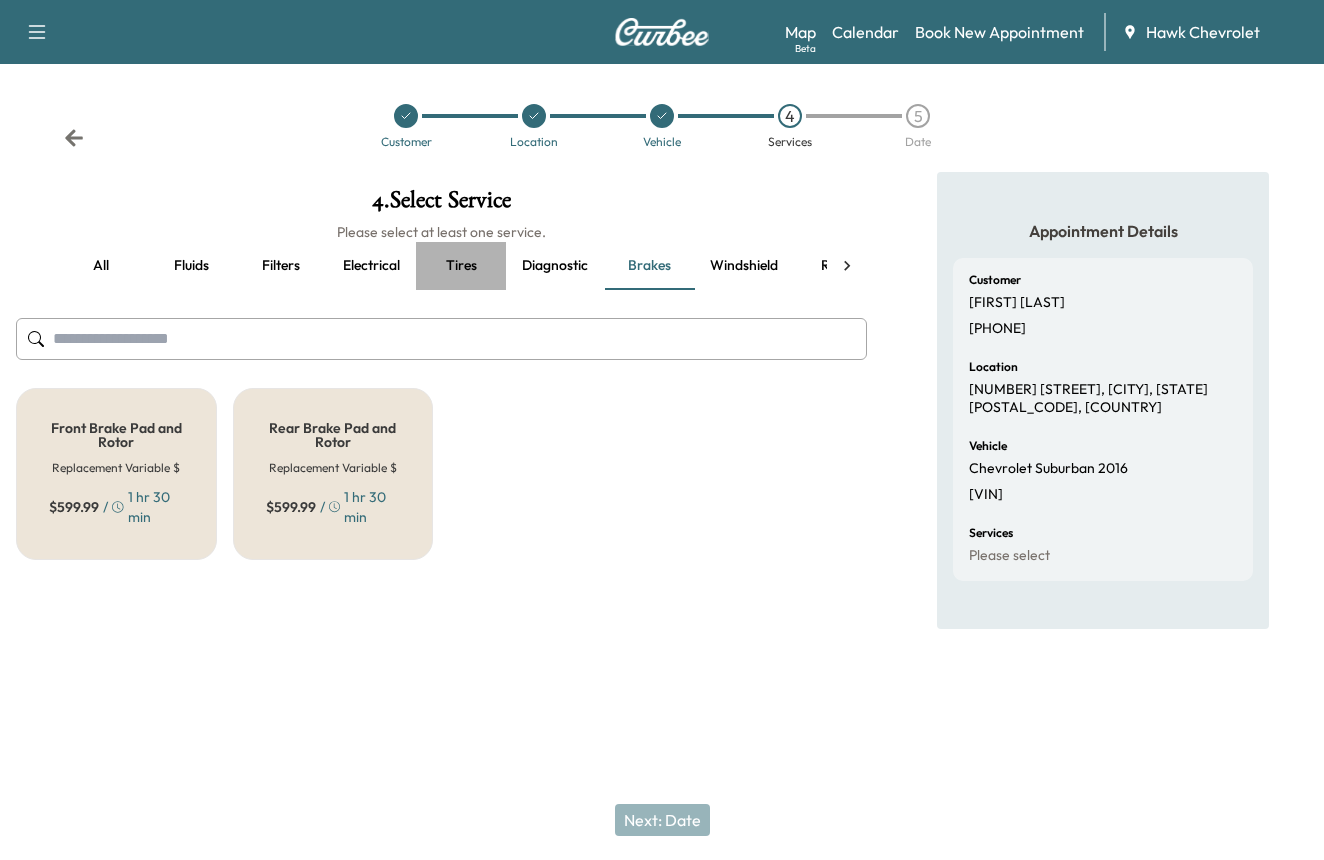 click on "Tires" at bounding box center [461, 266] 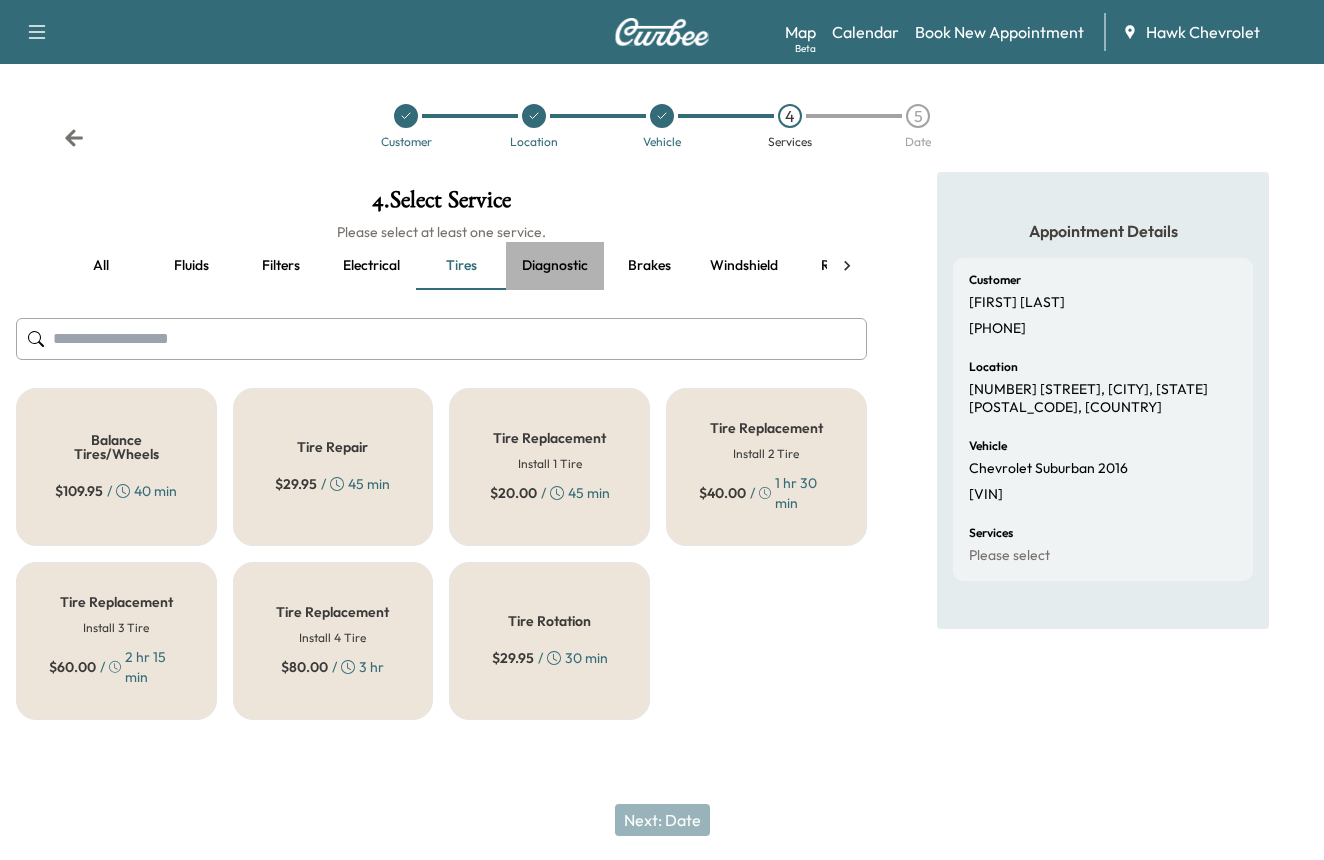click on "Diagnostic" at bounding box center (555, 266) 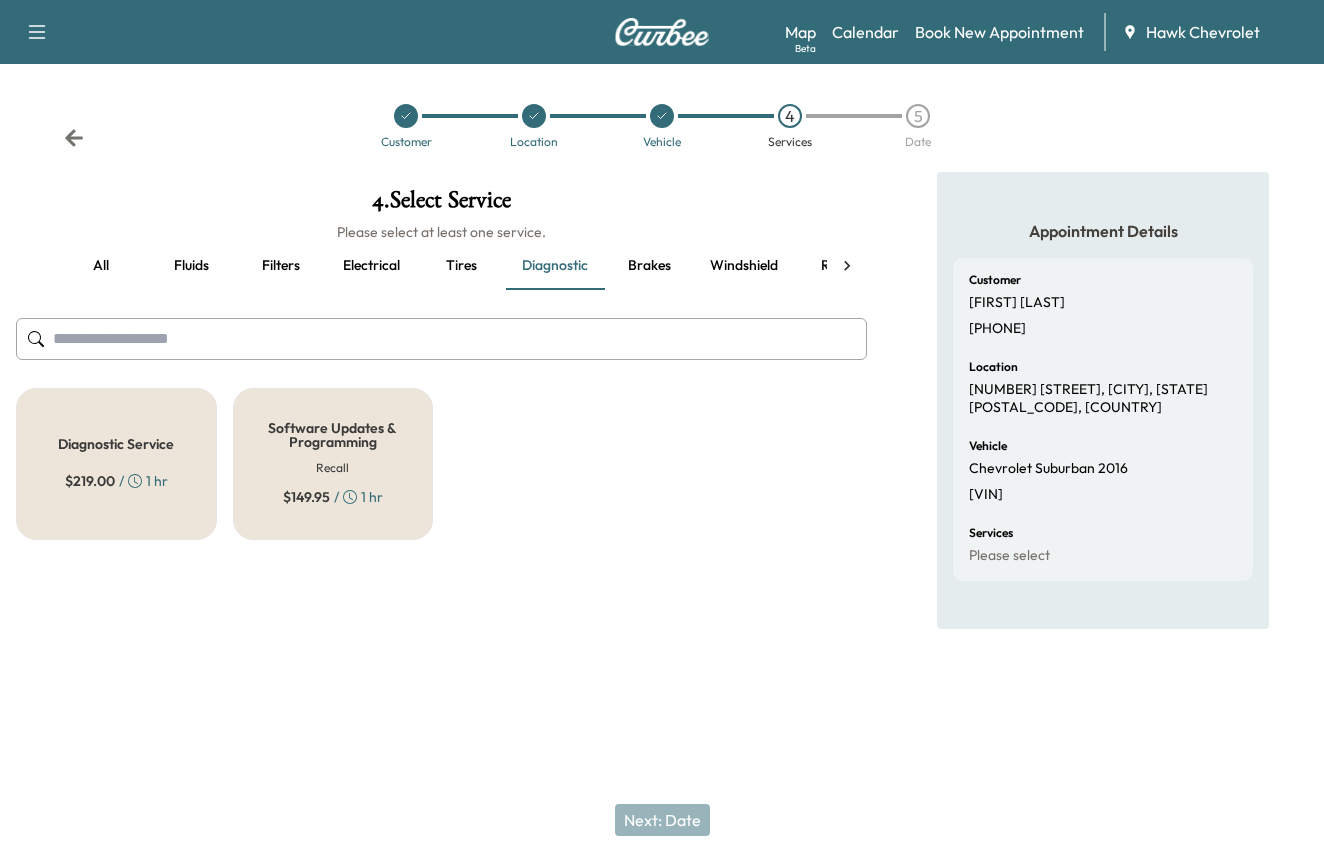click on "Brakes" at bounding box center (649, 266) 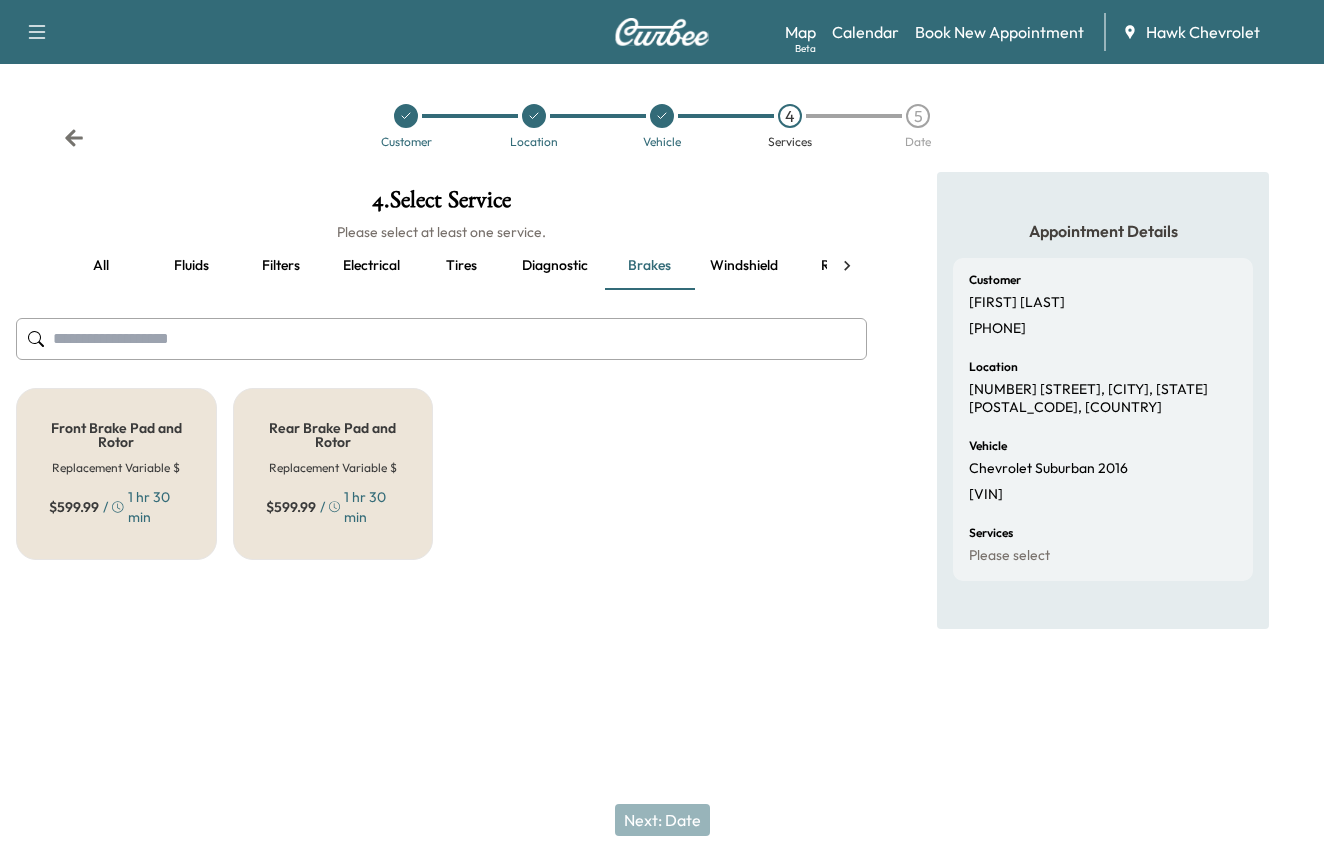 click on "Windshield" at bounding box center (744, 266) 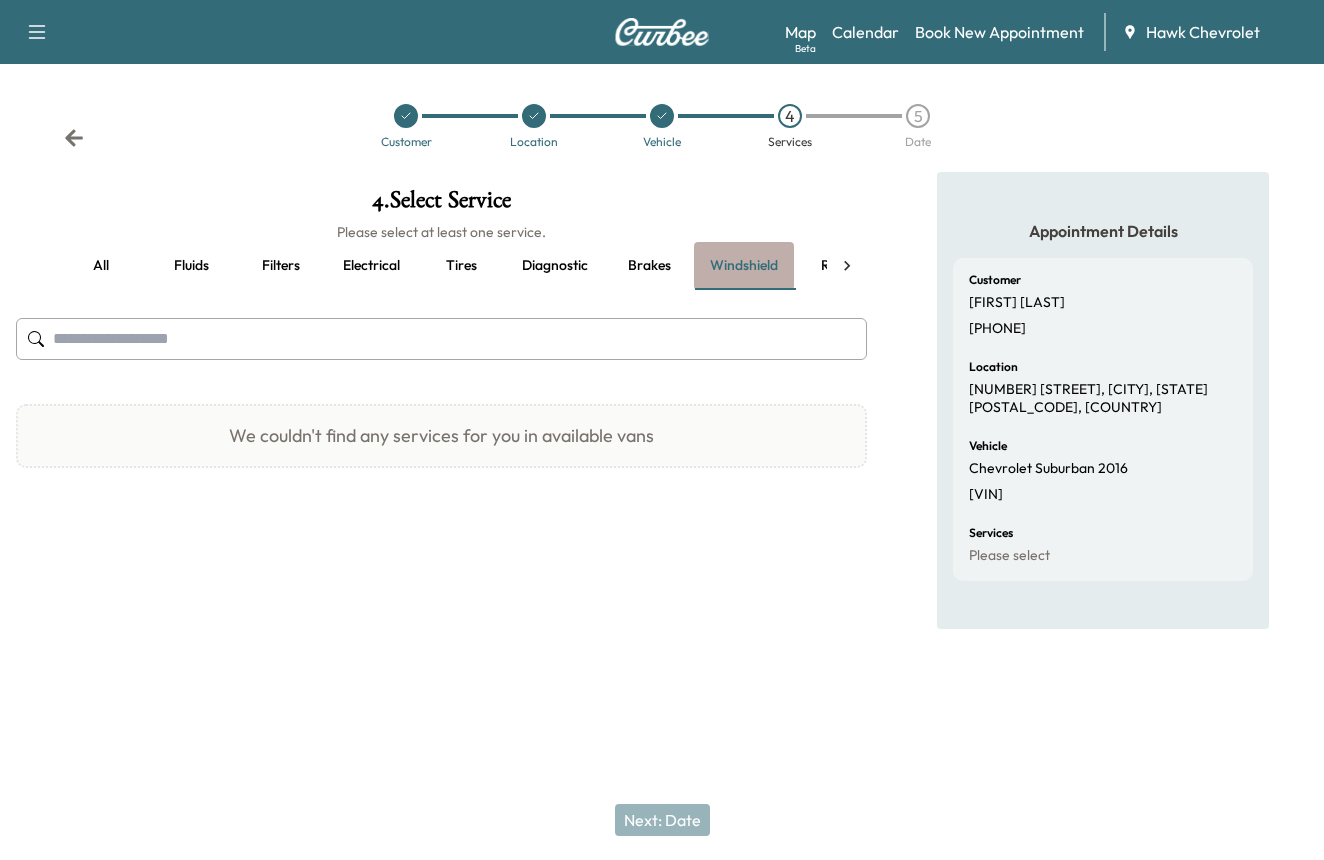 click on "Windshield" at bounding box center (744, 266) 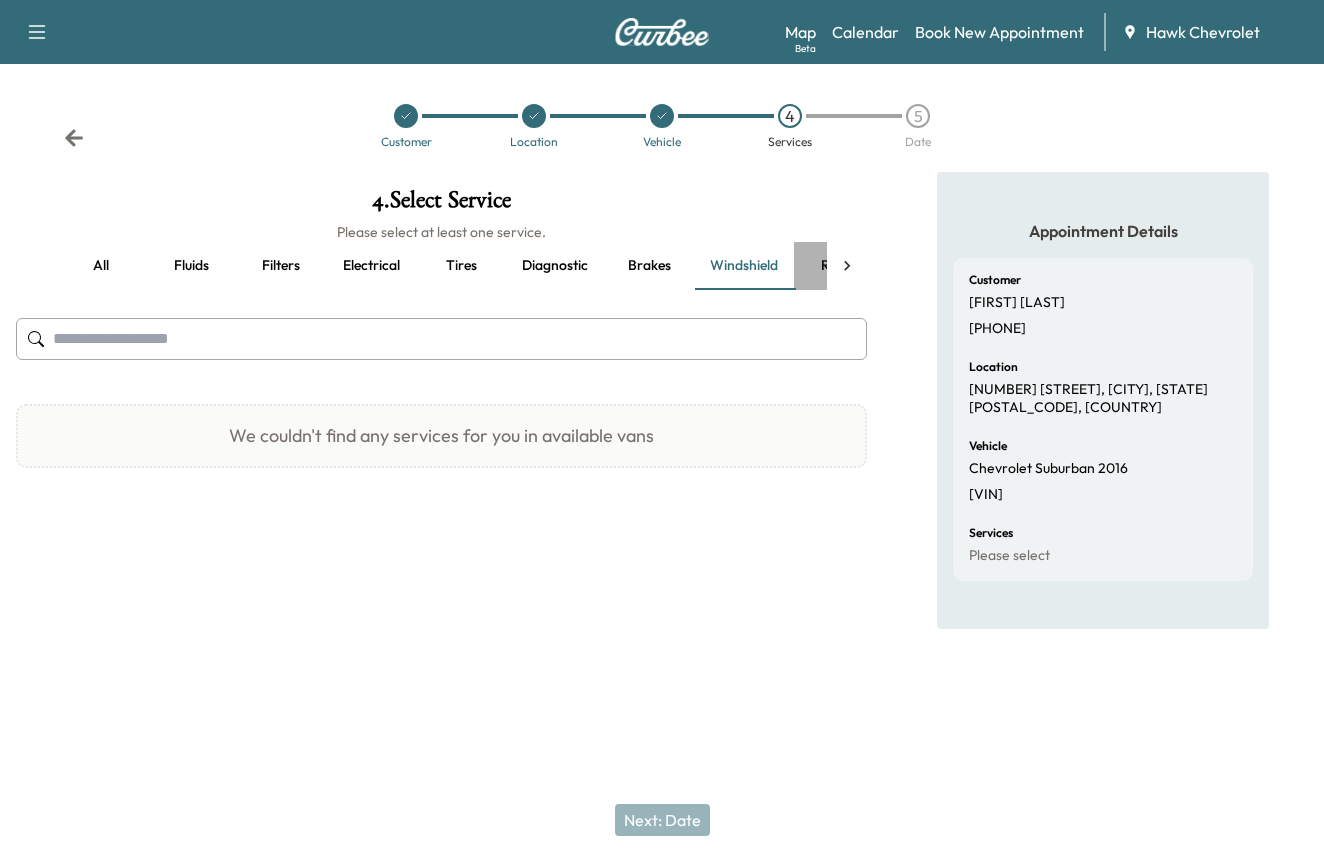 click on "Recall" at bounding box center (839, 266) 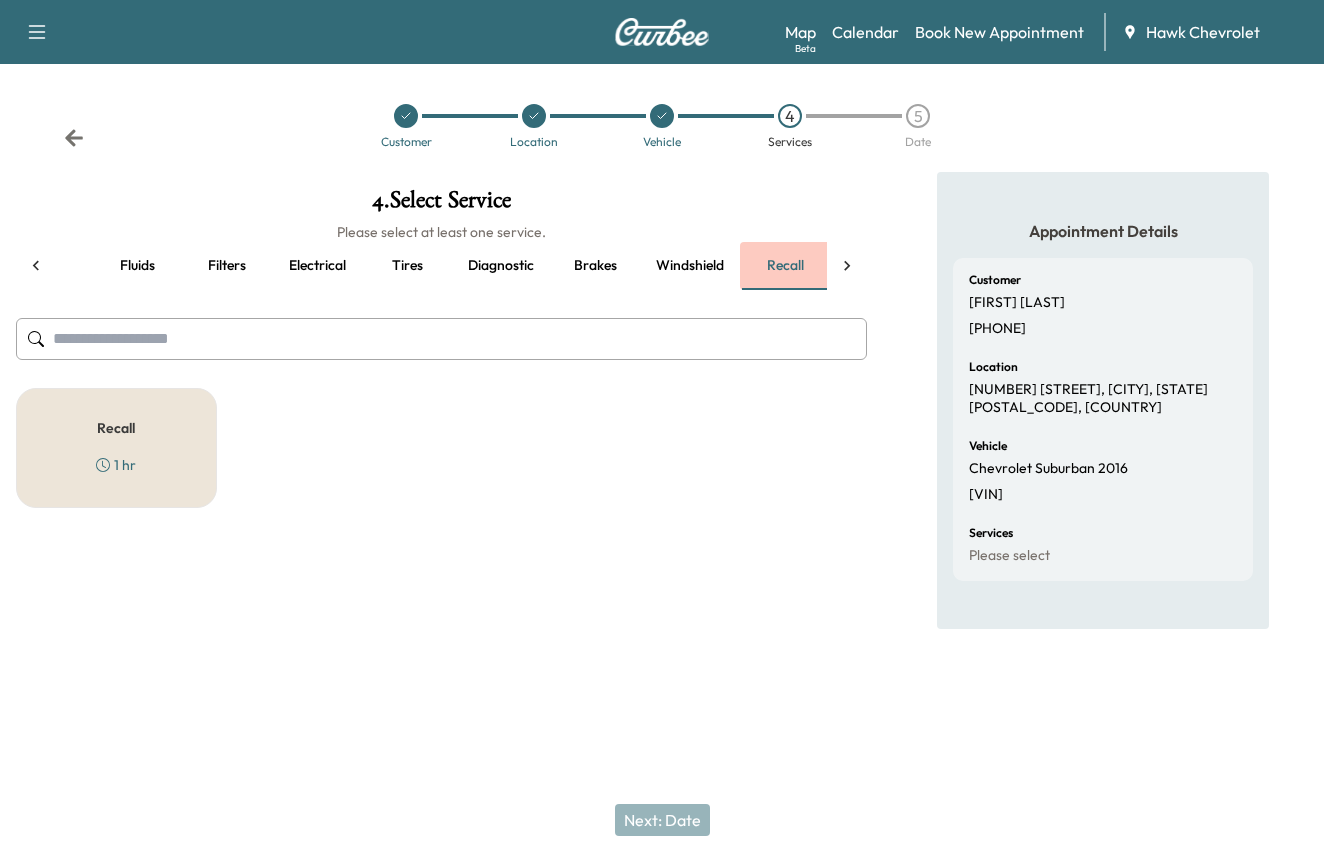 scroll, scrollTop: 0, scrollLeft: 58, axis: horizontal 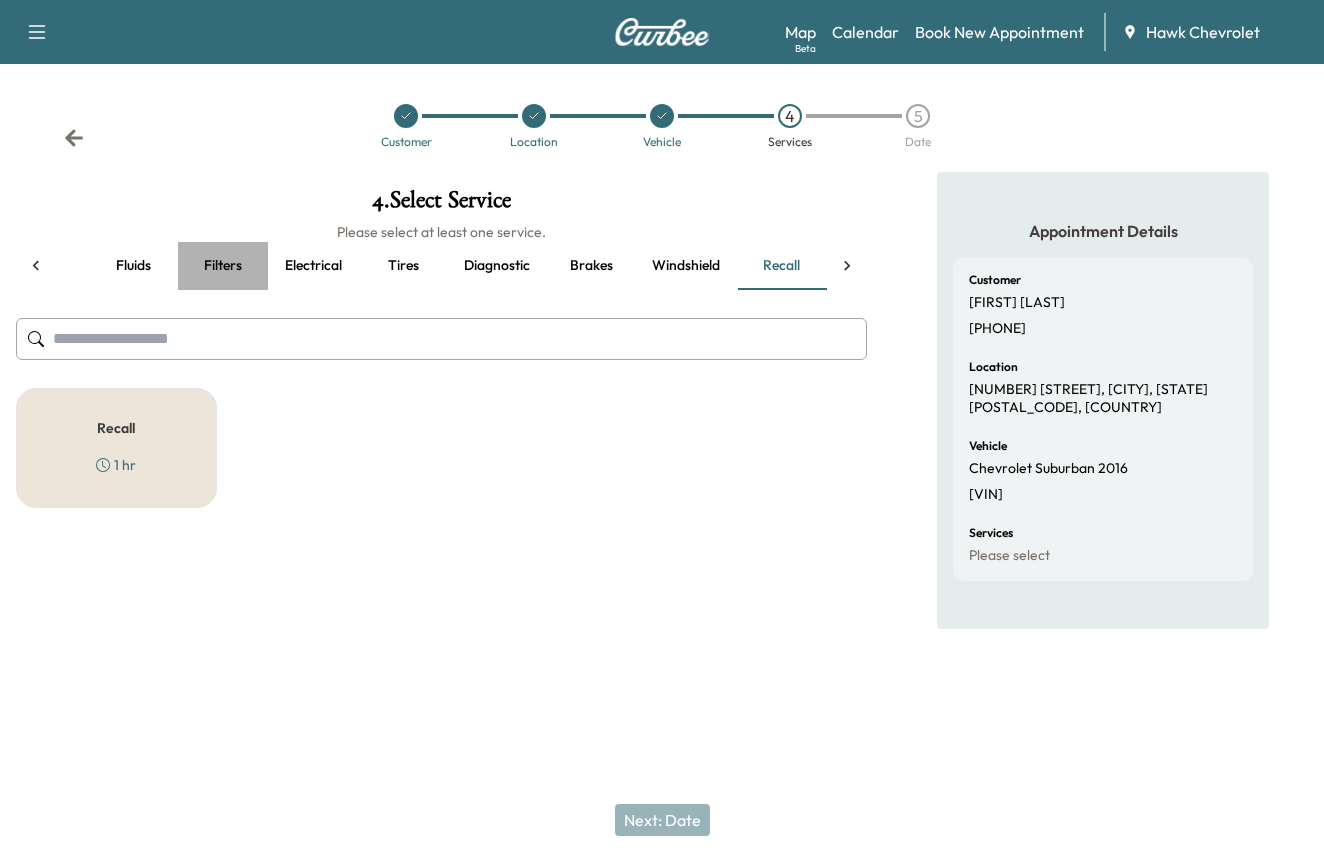 click on "Filters" at bounding box center [223, 266] 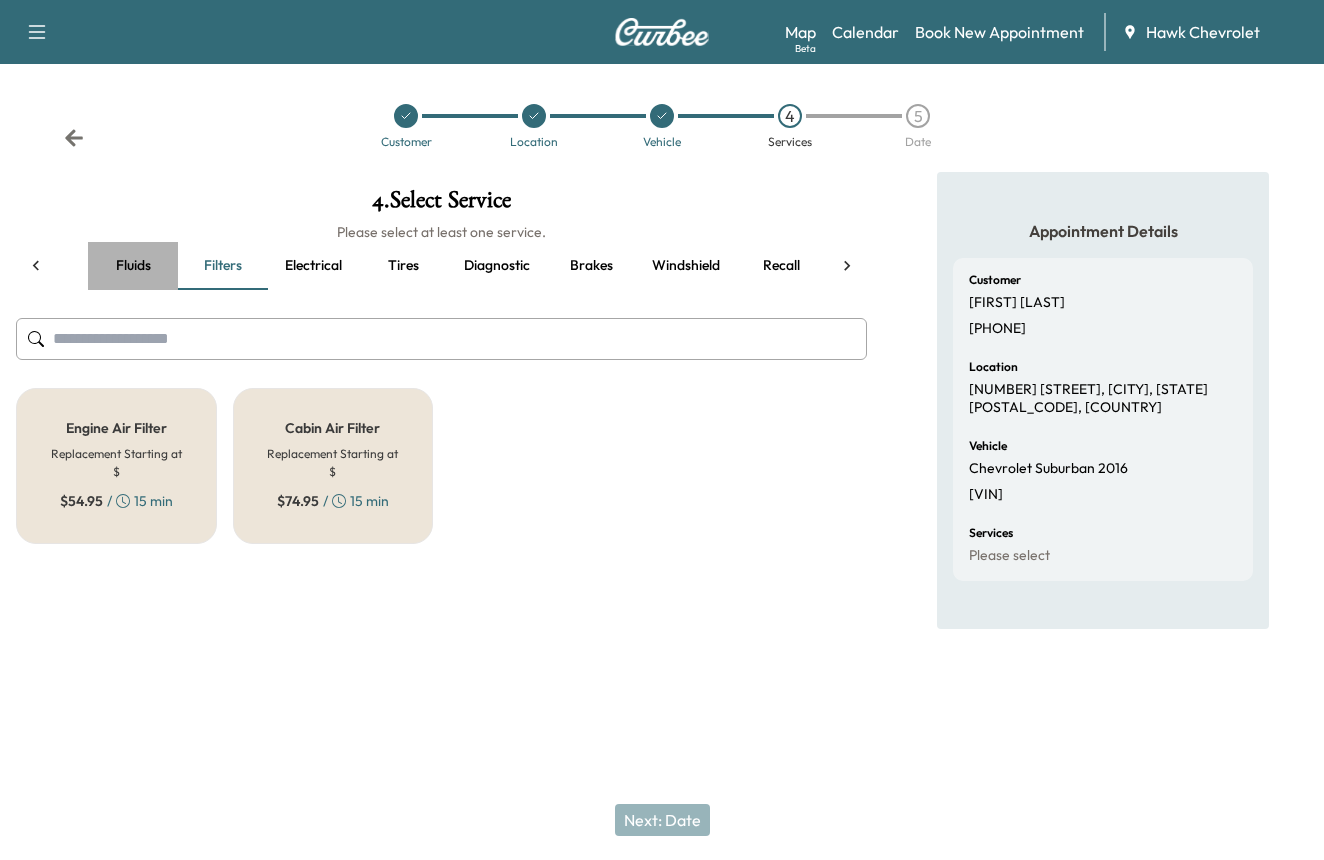 click on "Fluids" at bounding box center (133, 266) 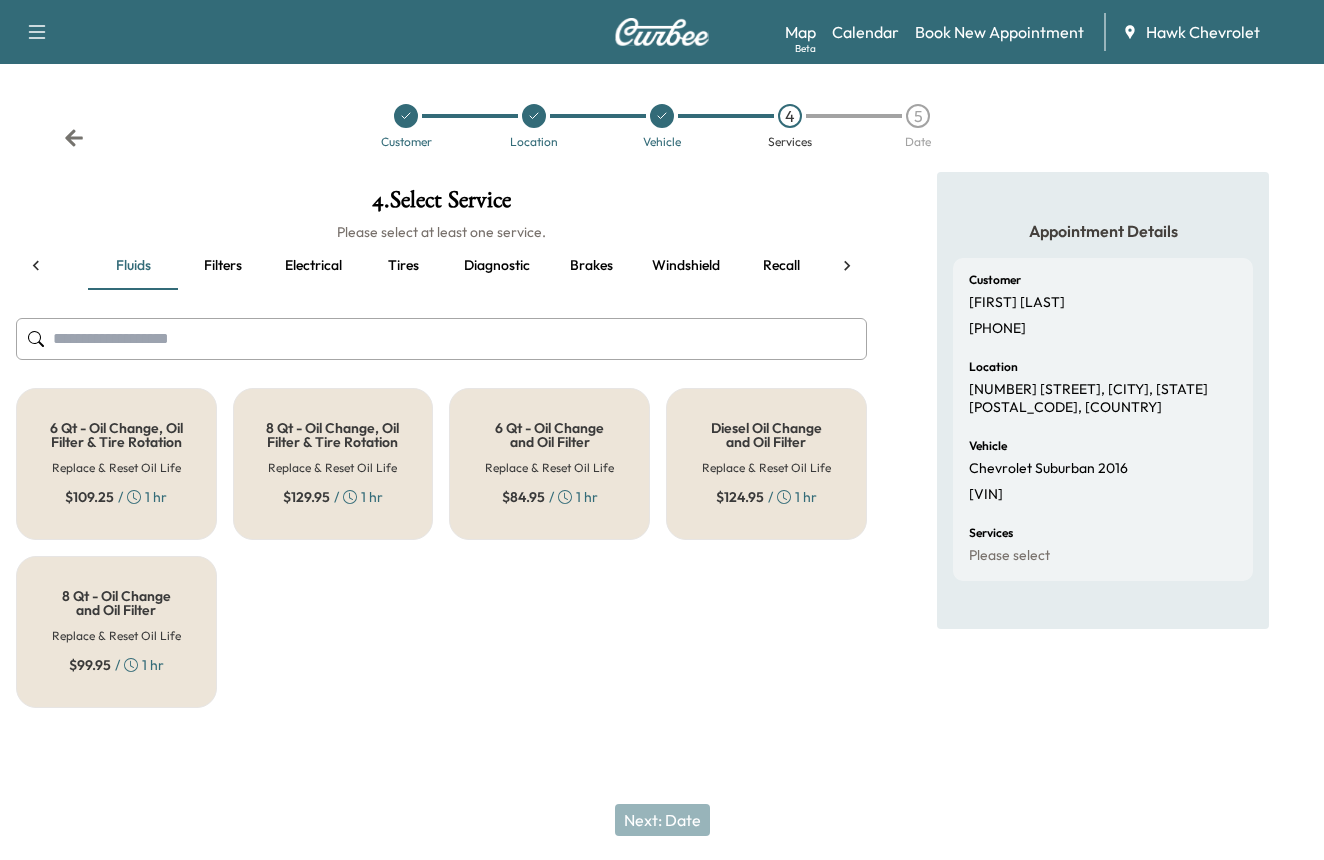 click on "Filters" at bounding box center [223, 266] 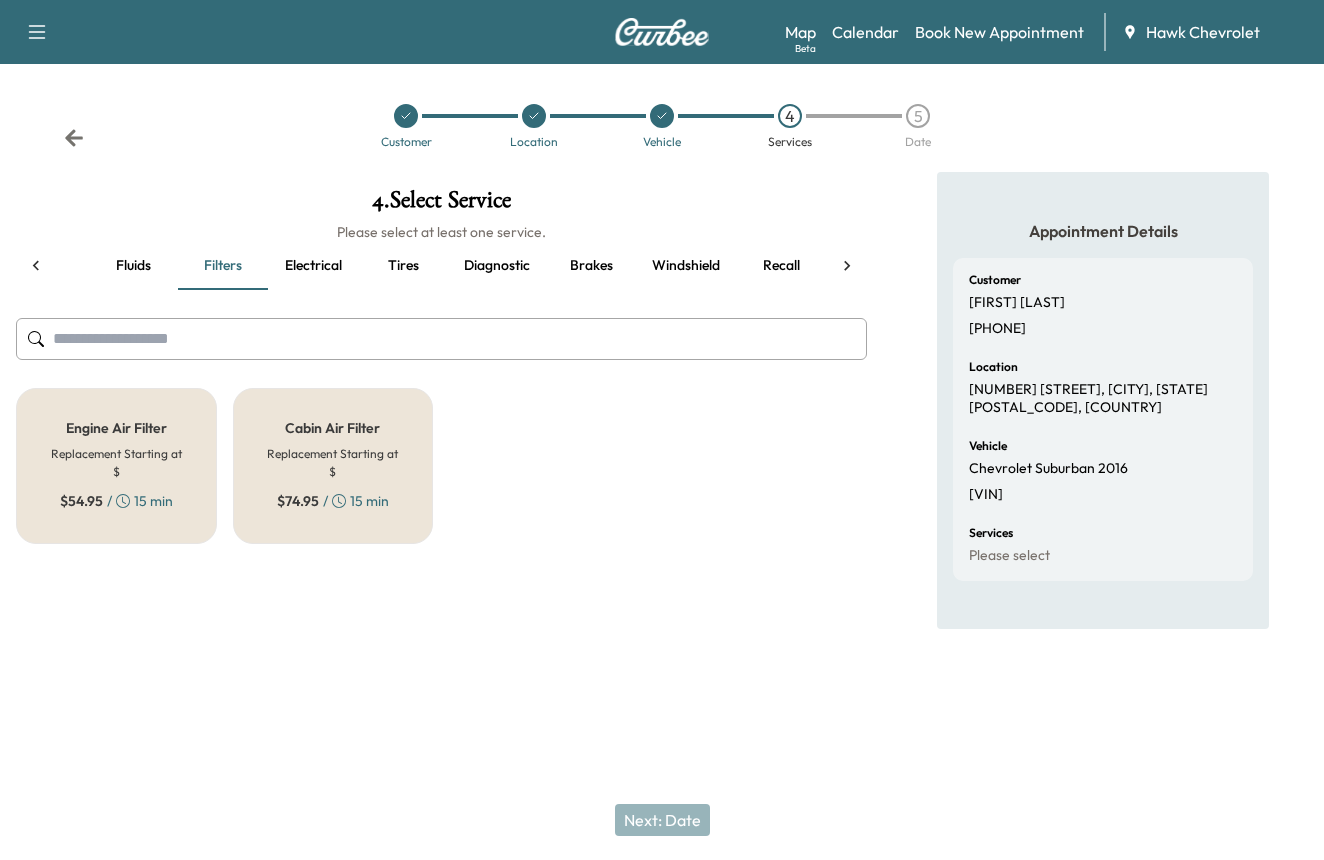 click on "all" at bounding box center [43, 266] 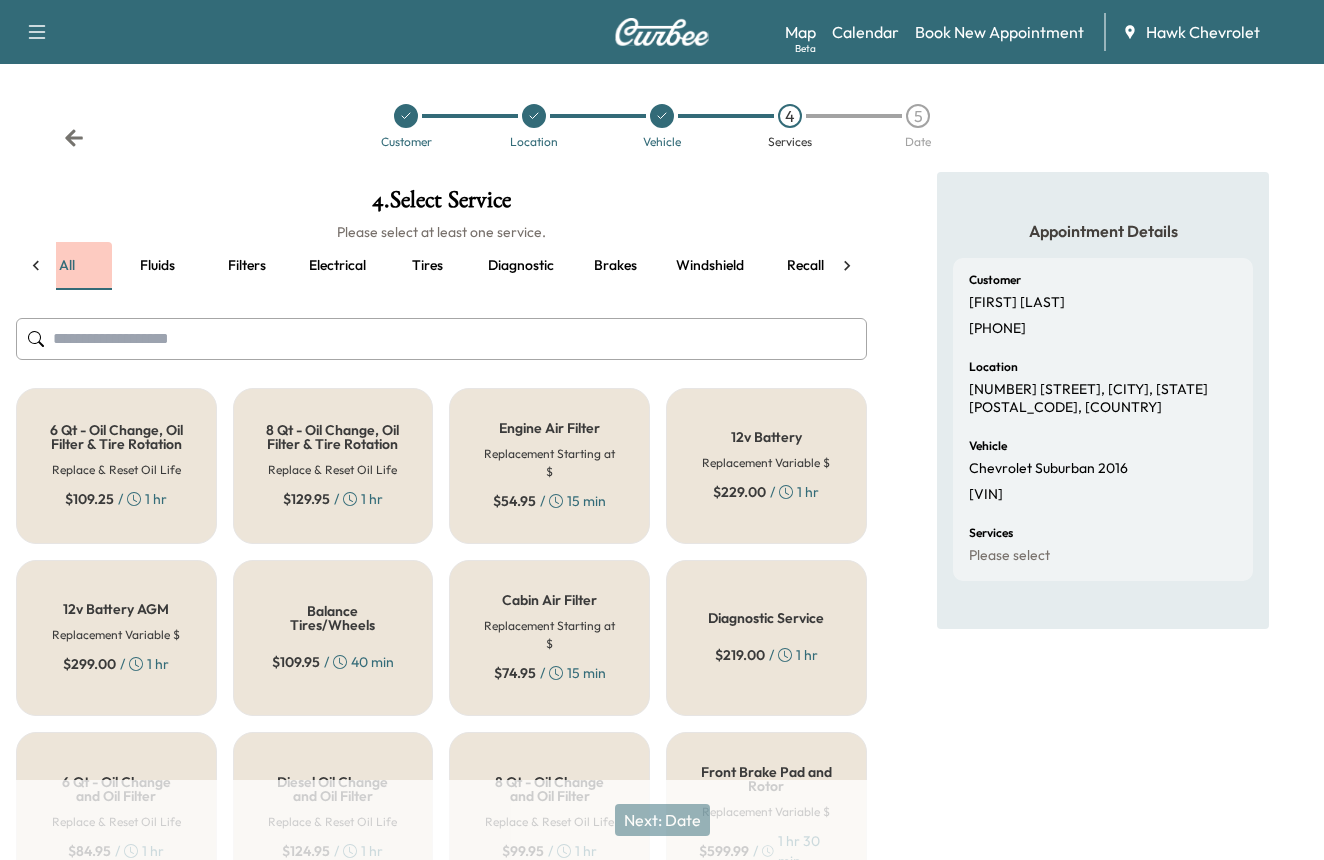 scroll, scrollTop: 0, scrollLeft: 3, axis: horizontal 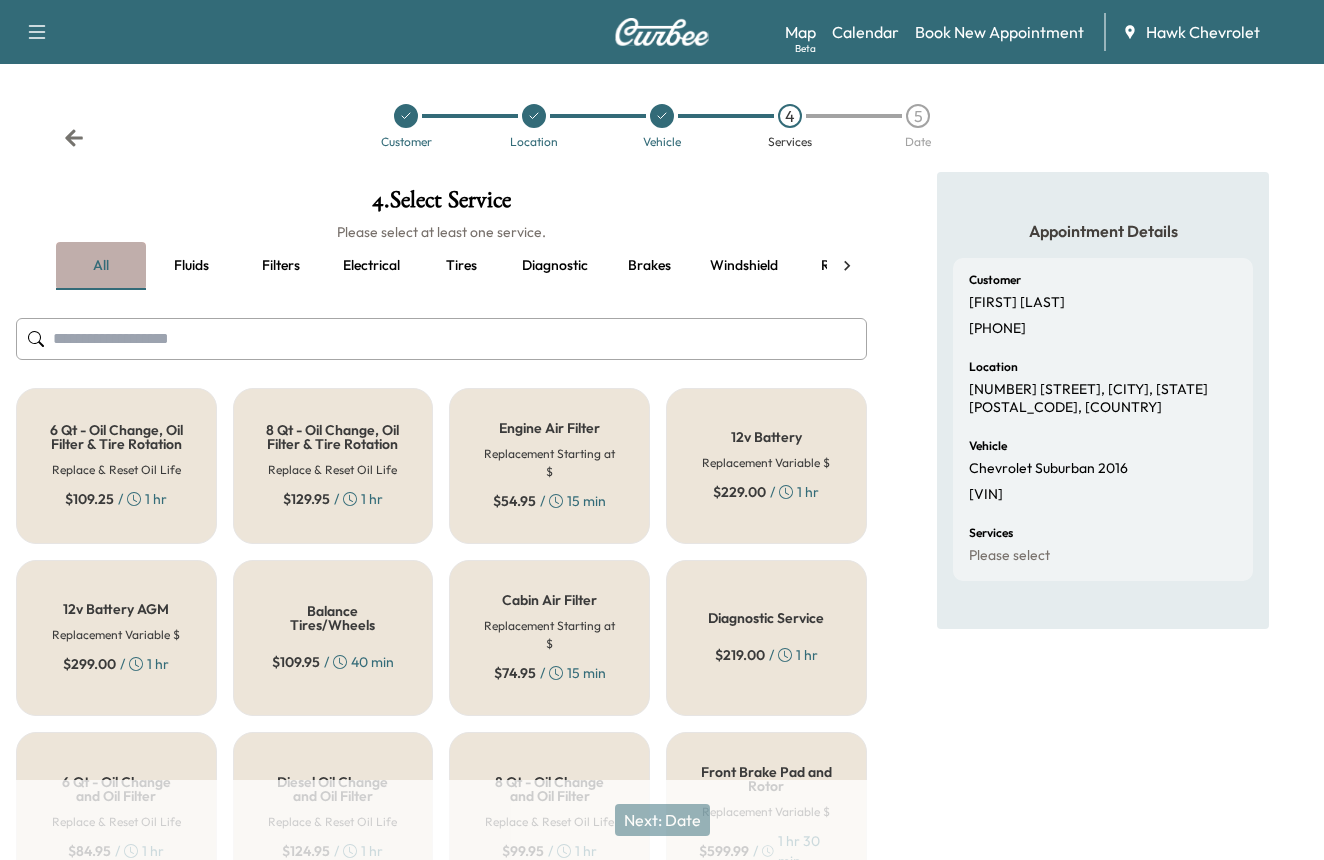 click on "all" at bounding box center [101, 266] 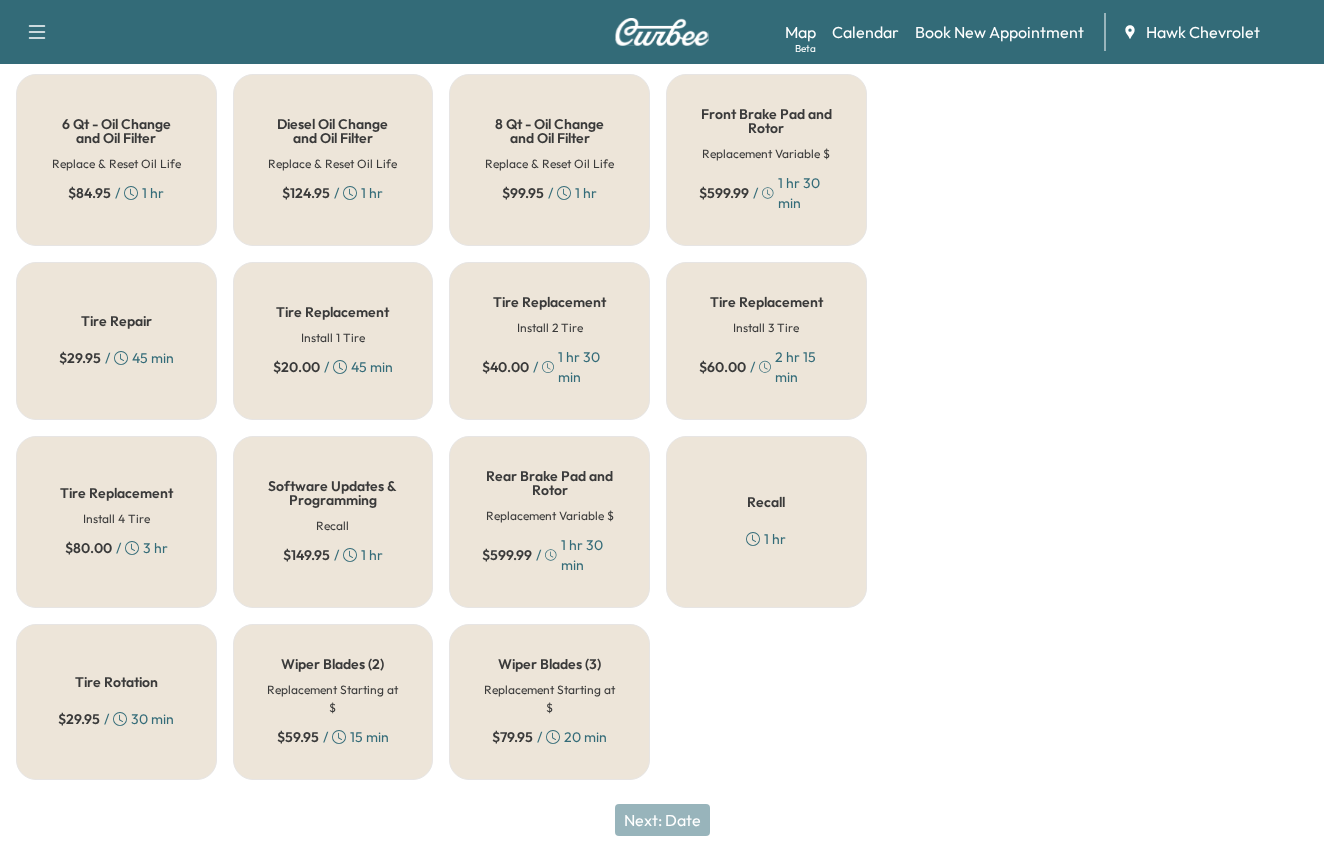 scroll, scrollTop: 657, scrollLeft: 0, axis: vertical 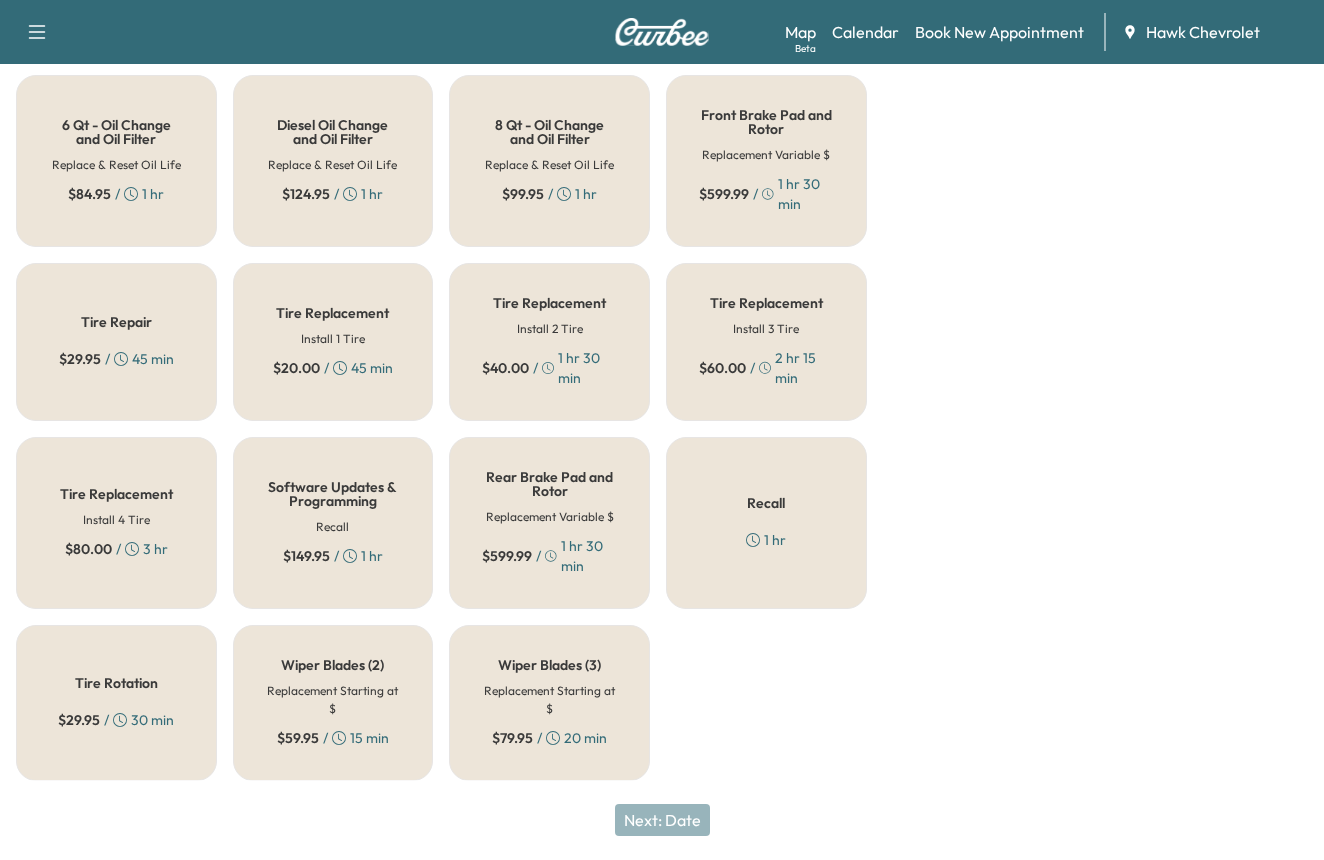 click 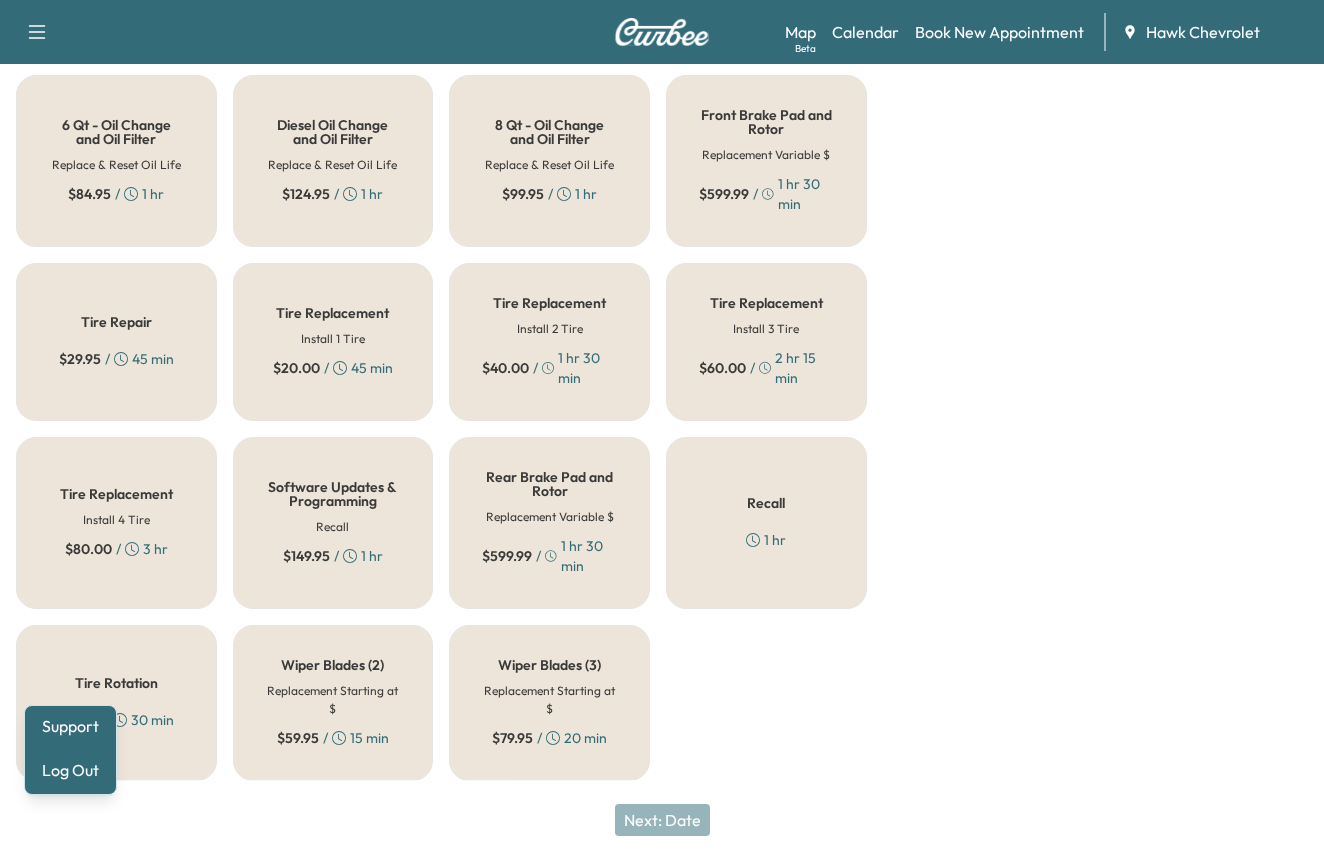 click on "Recall  1 hr" at bounding box center [766, 523] 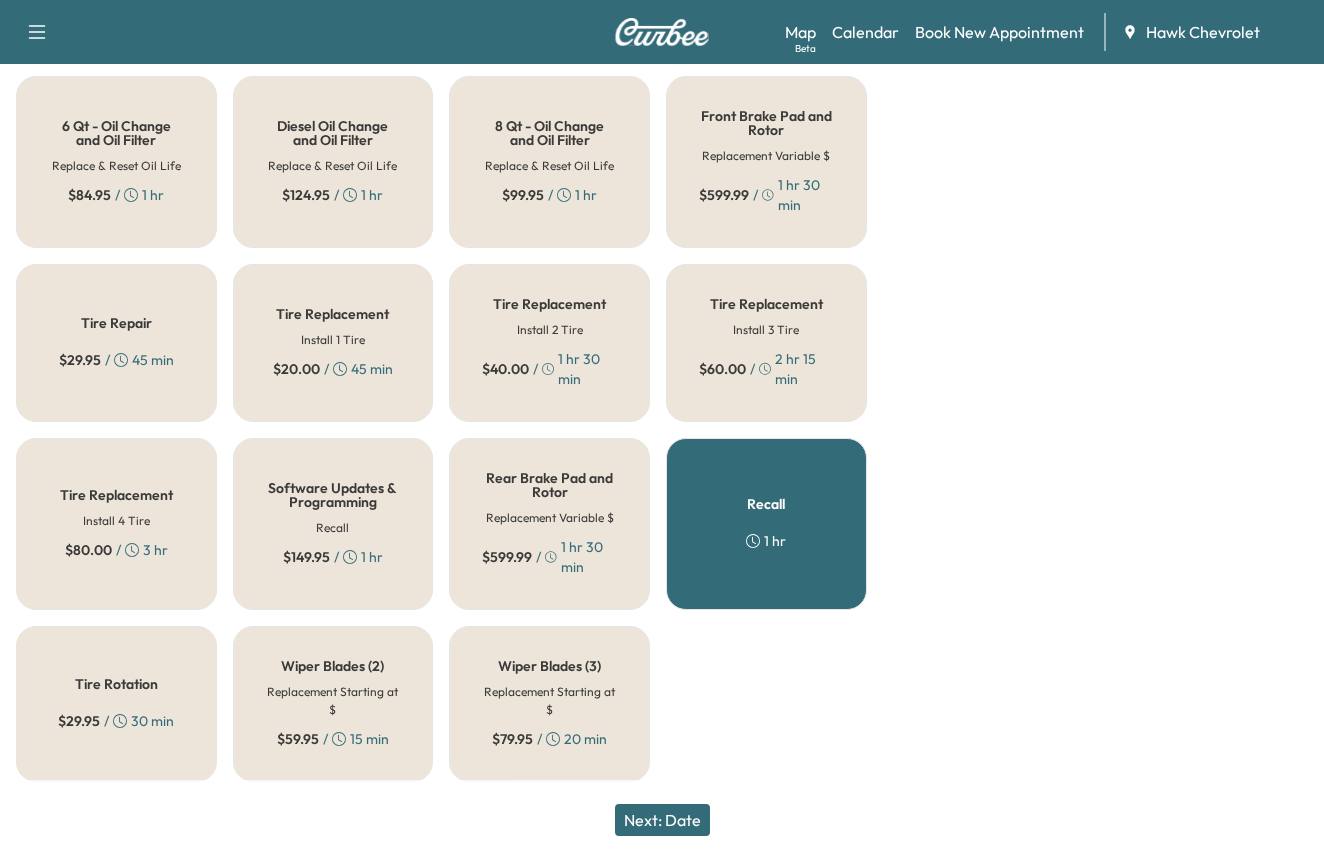 scroll, scrollTop: 657, scrollLeft: 0, axis: vertical 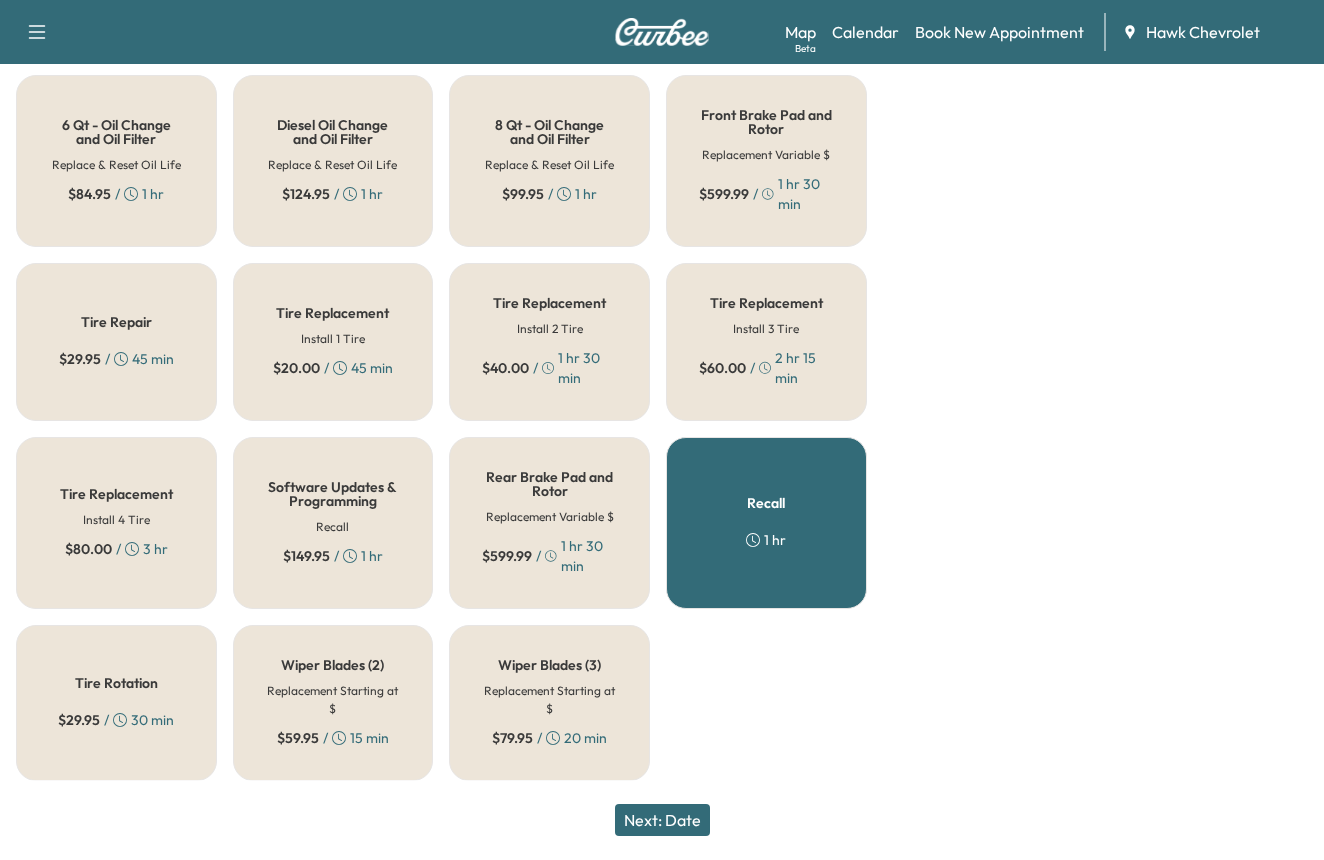 click on "Hawk Chevrolet" at bounding box center (1215, 32) 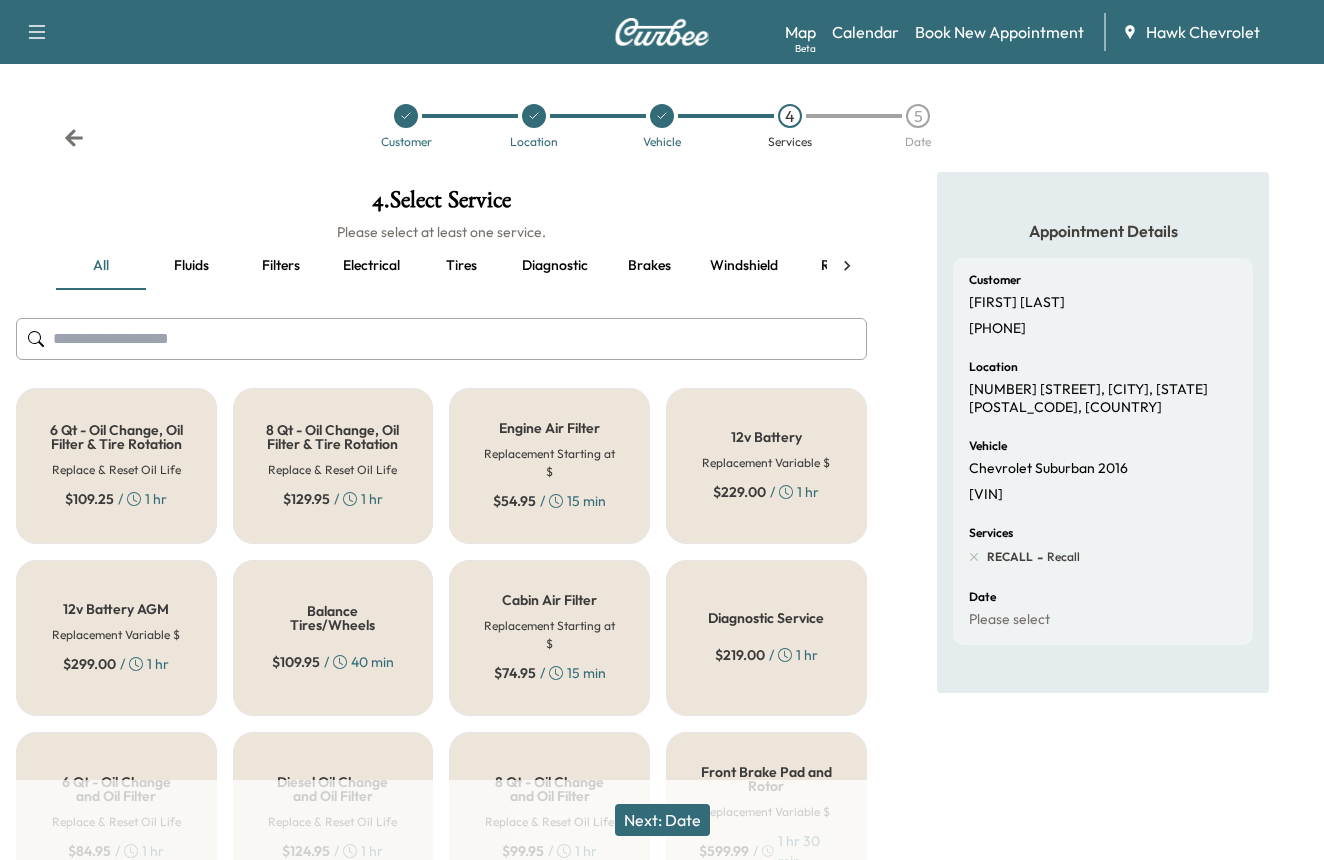 scroll, scrollTop: 0, scrollLeft: 0, axis: both 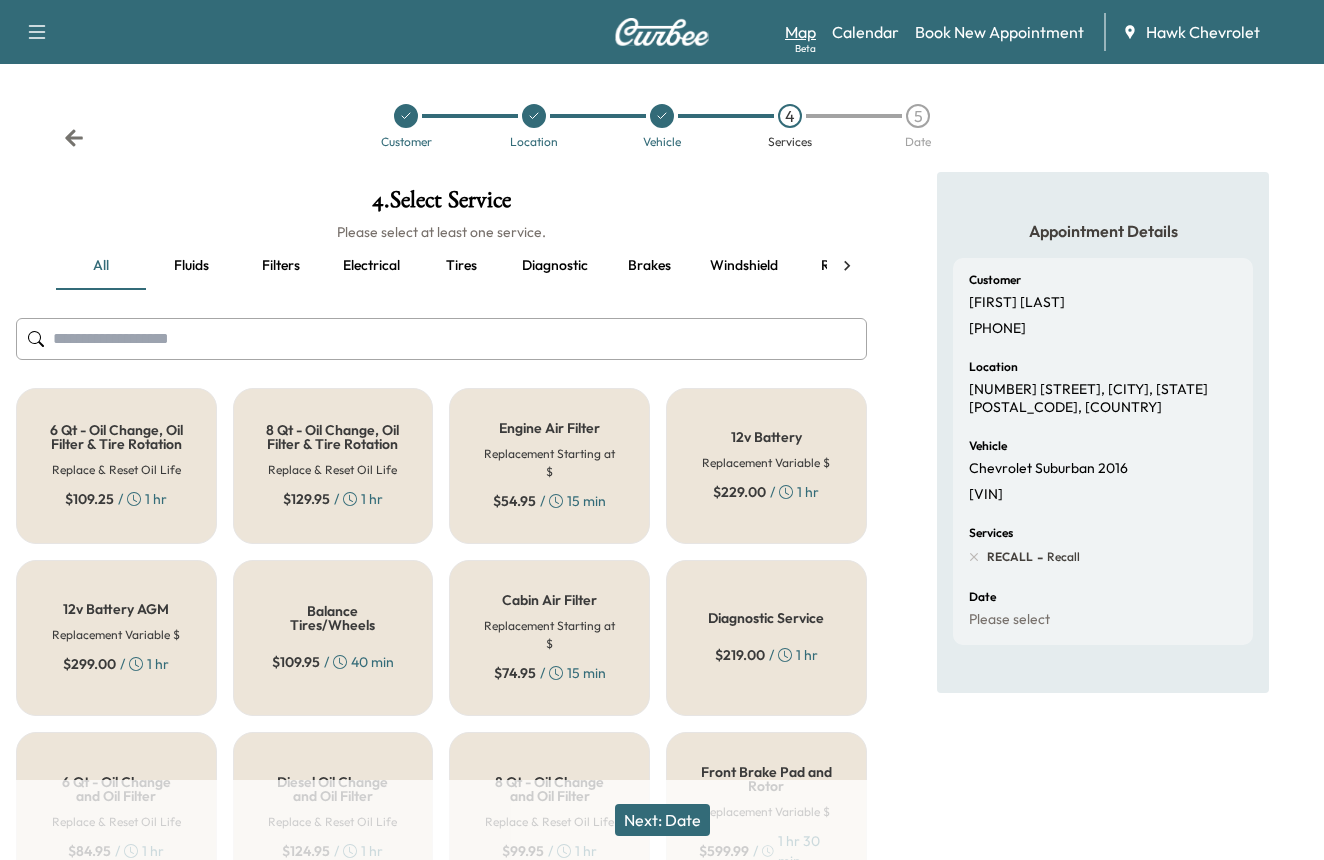 click on "Map Beta" at bounding box center [800, 32] 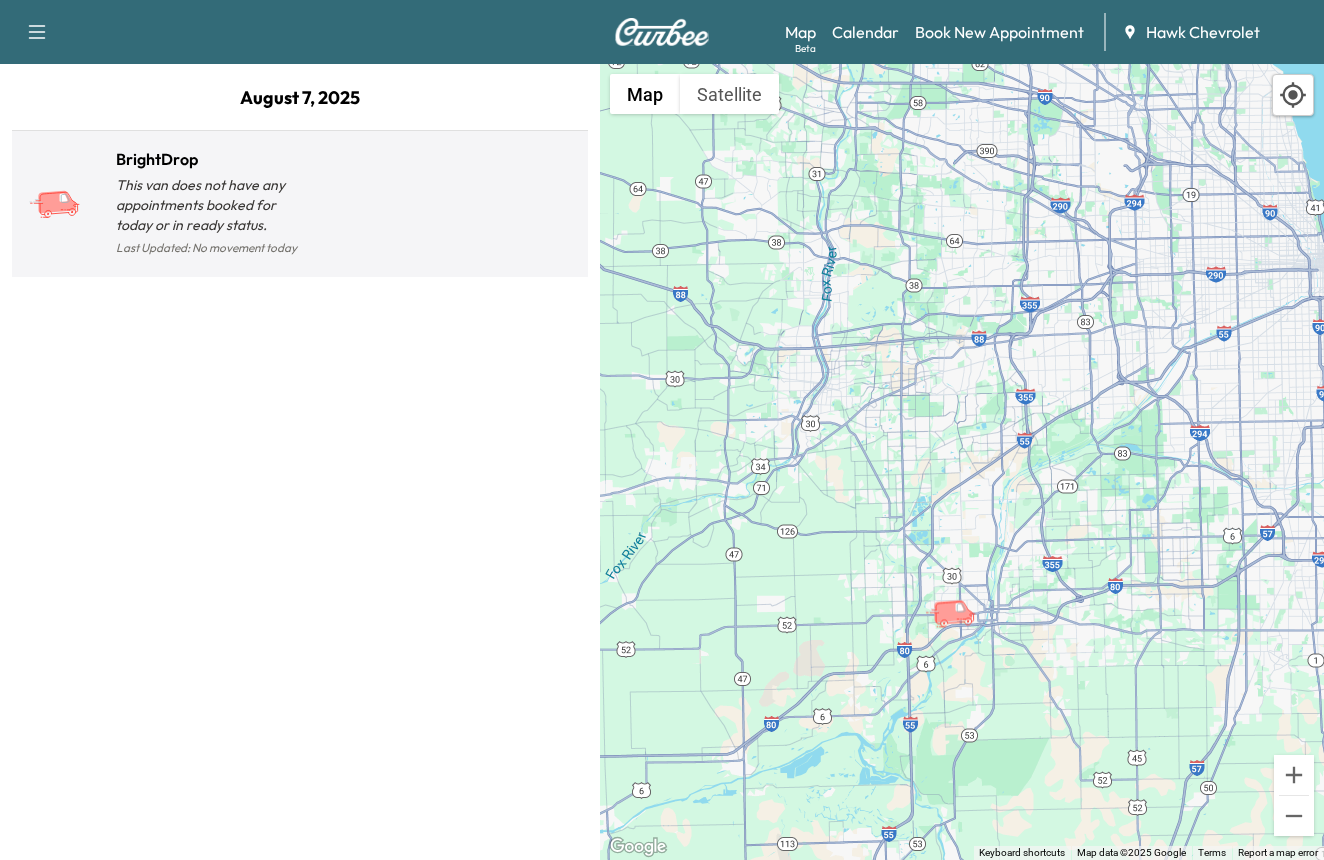 click on "This van does not have any appointments booked for today or in ready status." at bounding box center (208, 205) 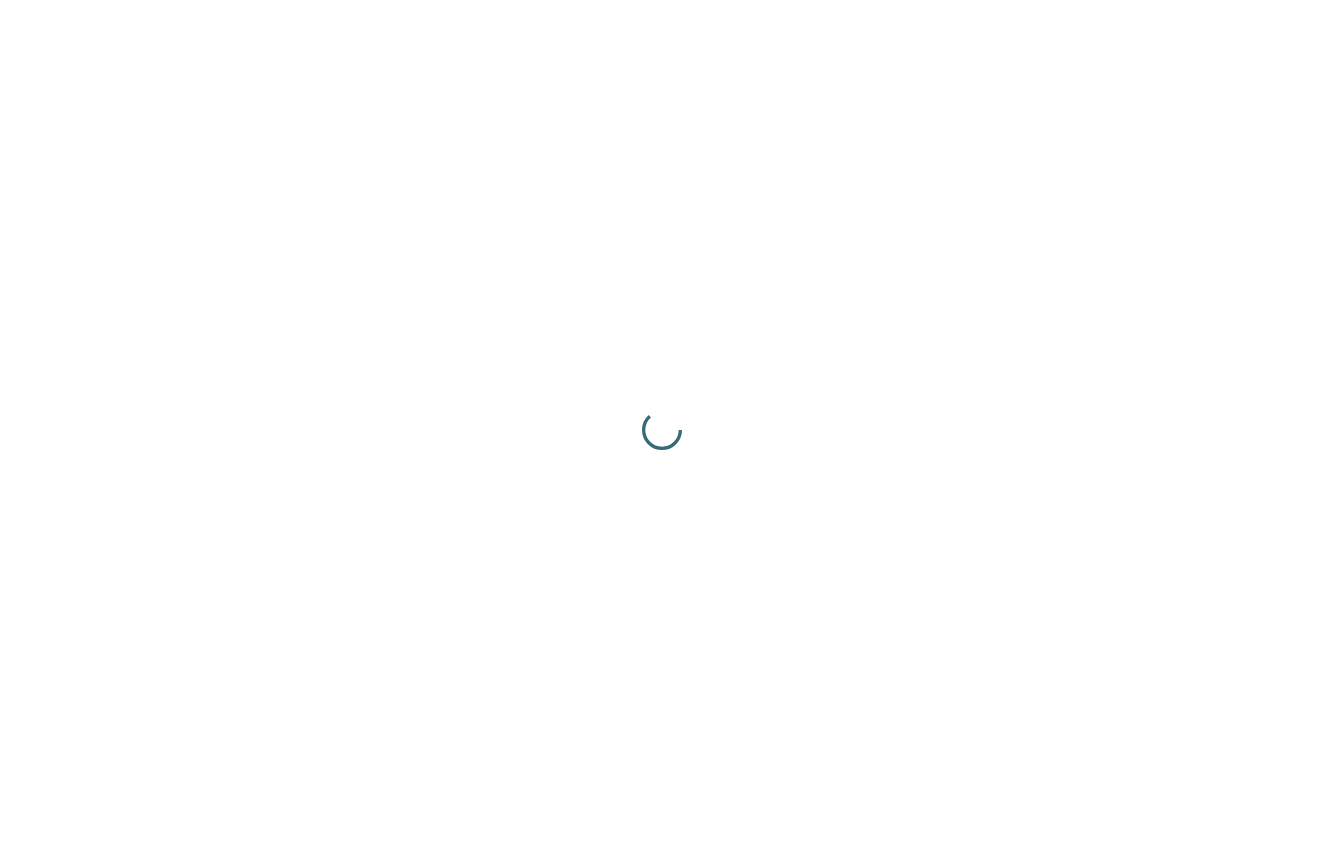 scroll, scrollTop: 0, scrollLeft: 0, axis: both 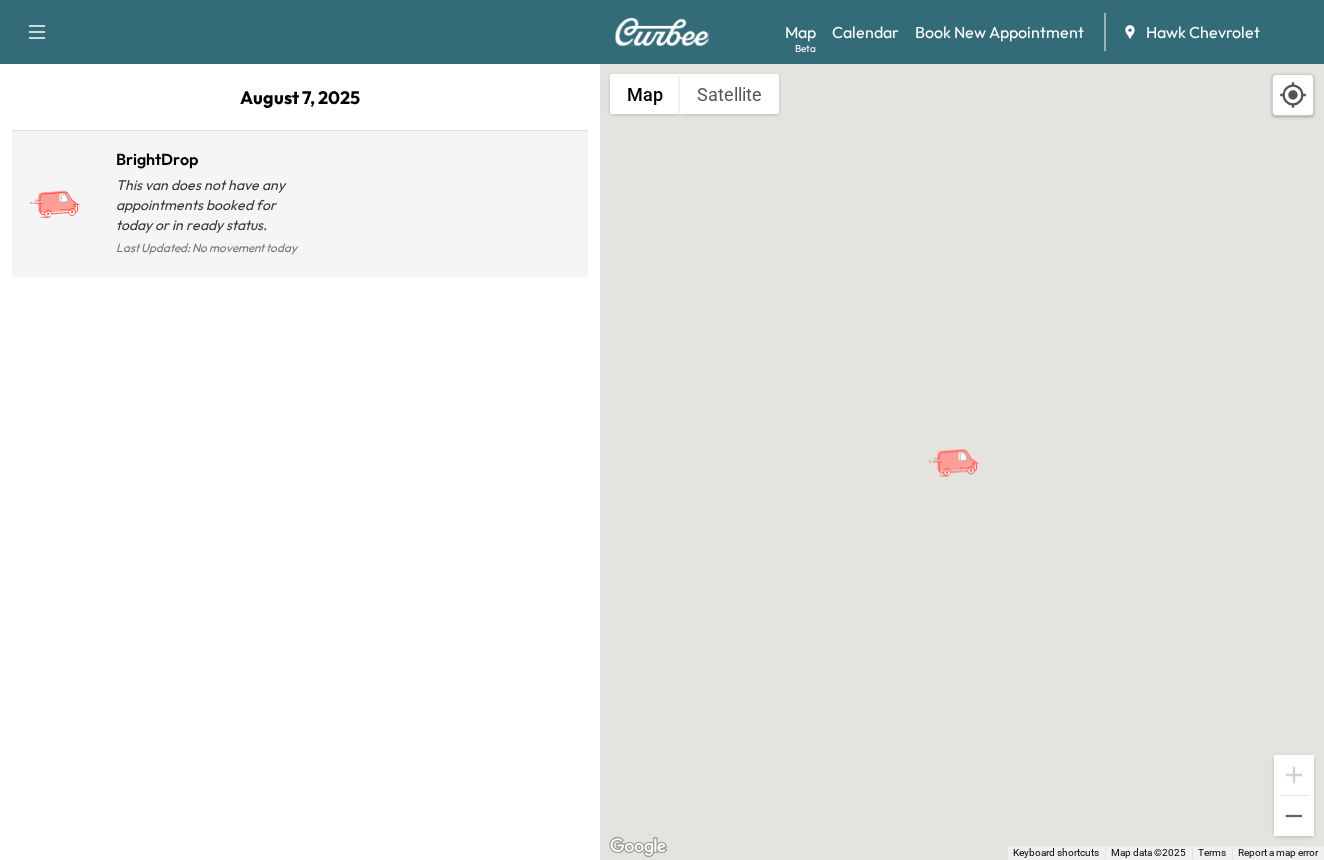 click at bounding box center (63, 204) 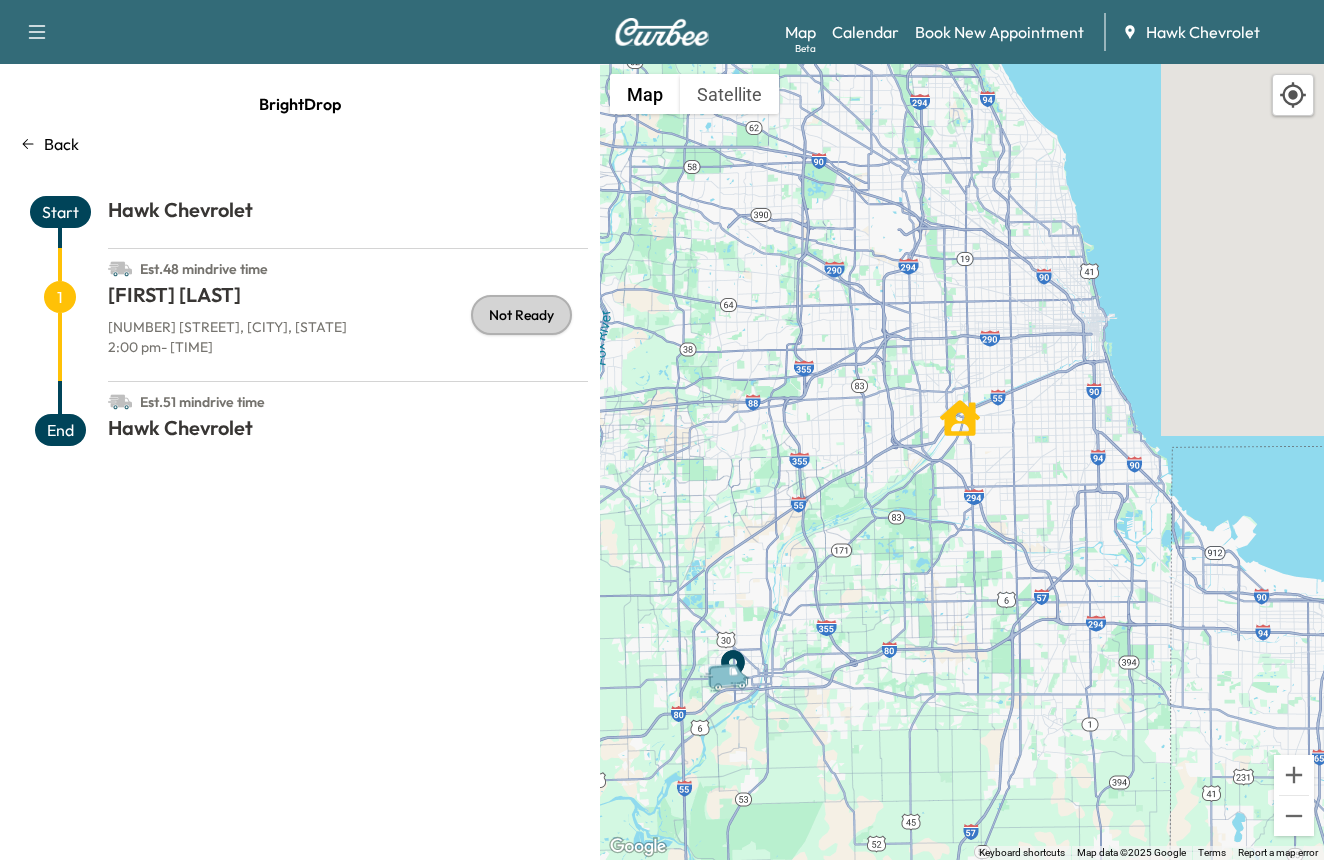 click 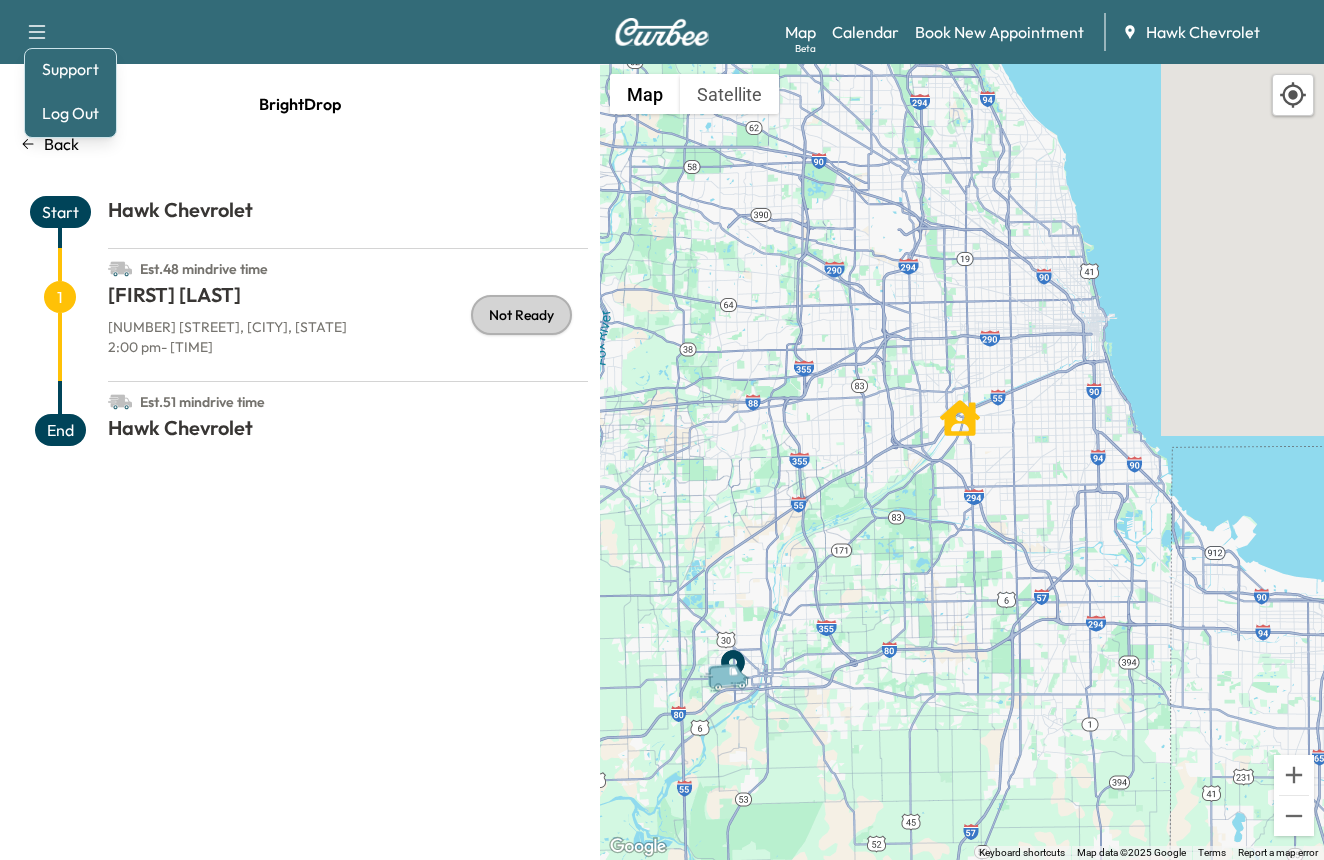 click on "BrightDrop Back Start Hawk Chevrolet Est. 48 min drive time 1 [FIRST] [LAST] [NUMBER] [STREET], [CITY], [STATE] [TIME] - [TIME] Not Ready Est. 51 min drive time End Hawk Chevrolet" at bounding box center [300, 462] 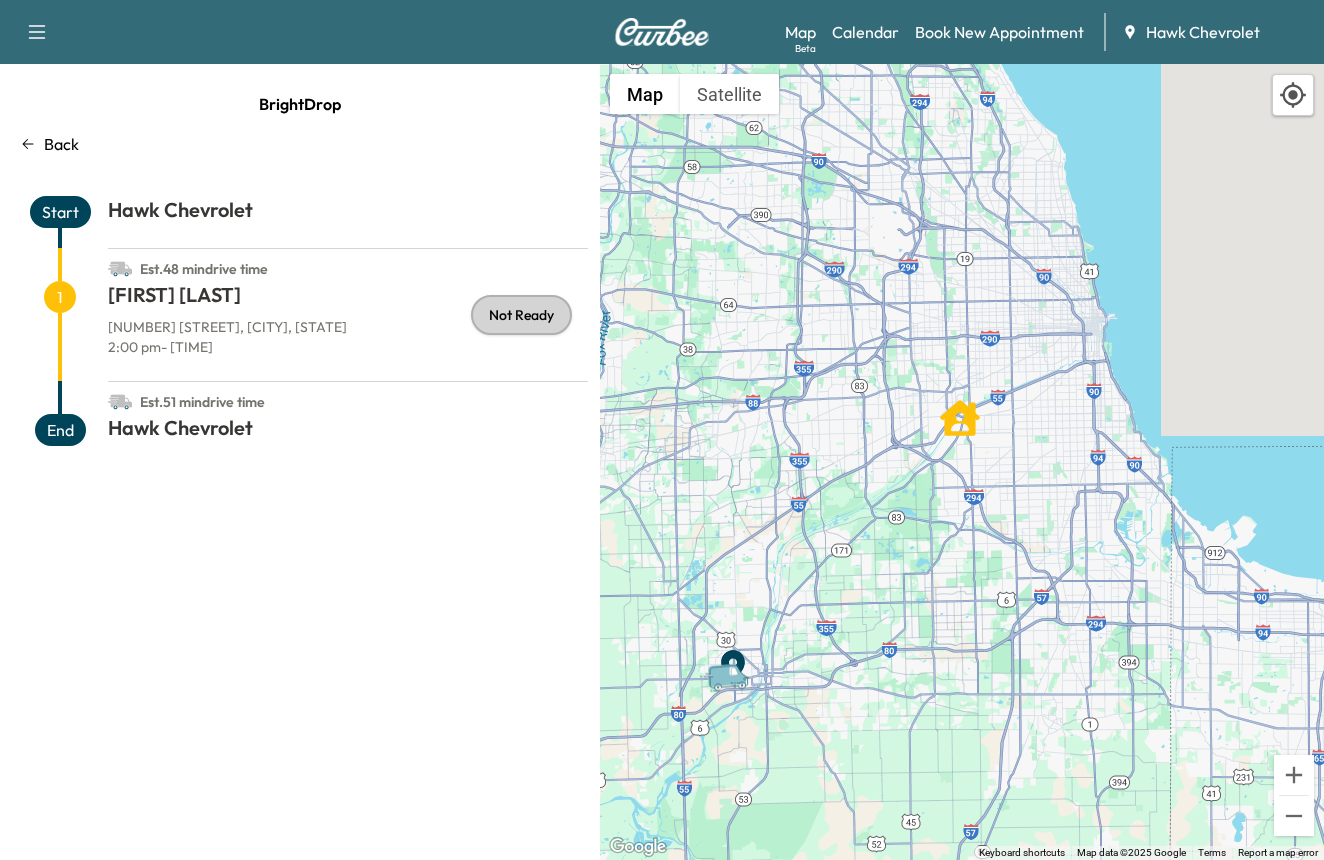 click on "Hawk Chevrolet" at bounding box center [348, 432] 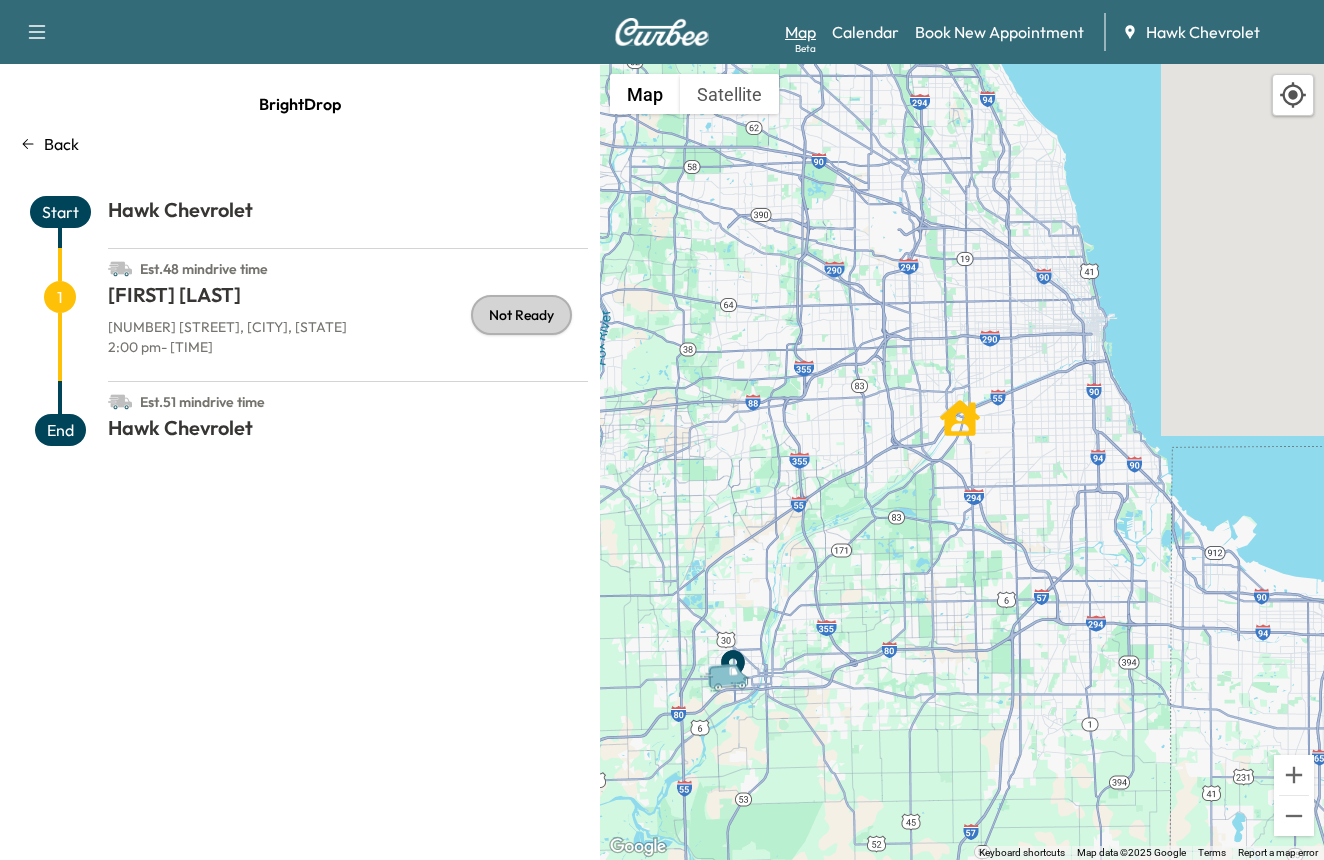 click on "Map Beta" at bounding box center (800, 32) 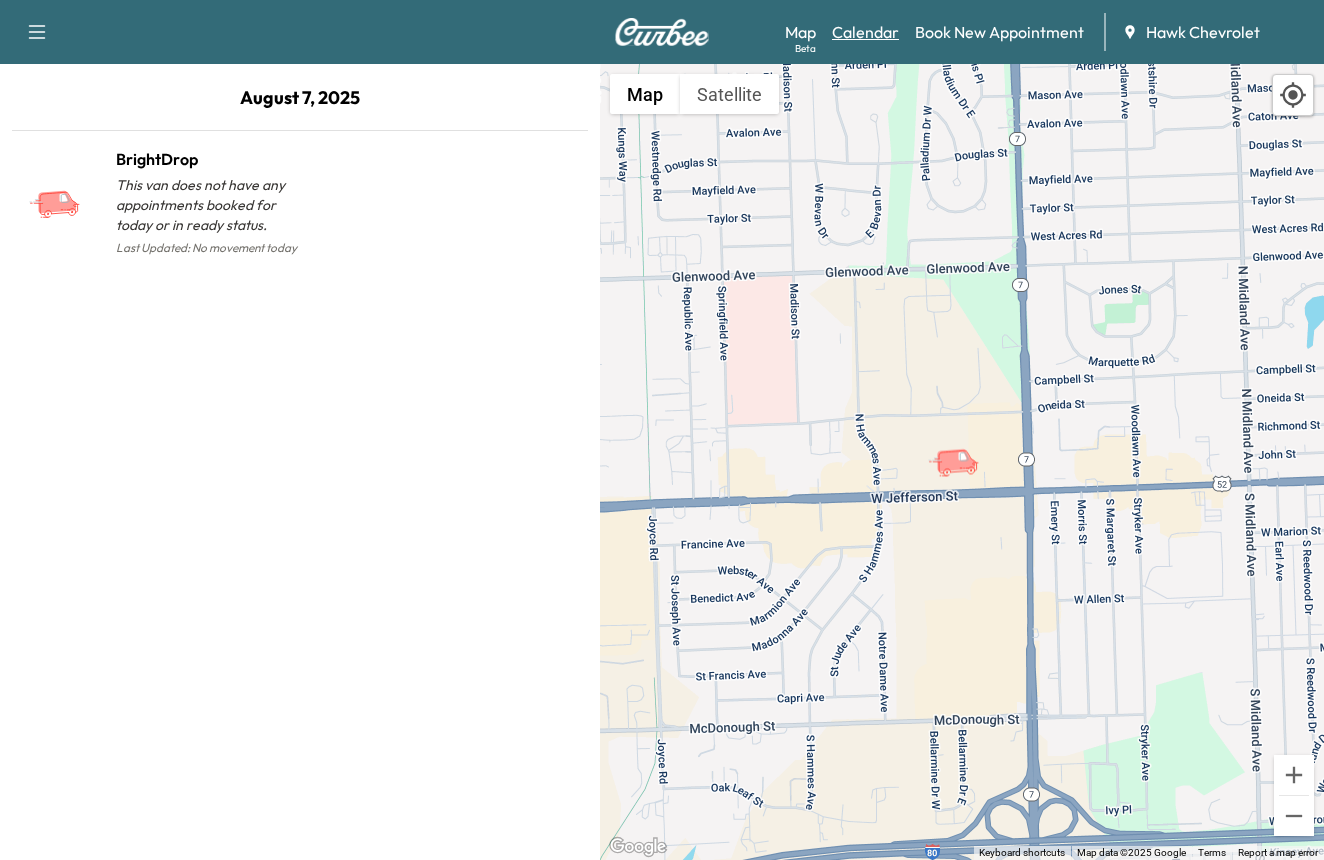 click on "Calendar" at bounding box center [865, 32] 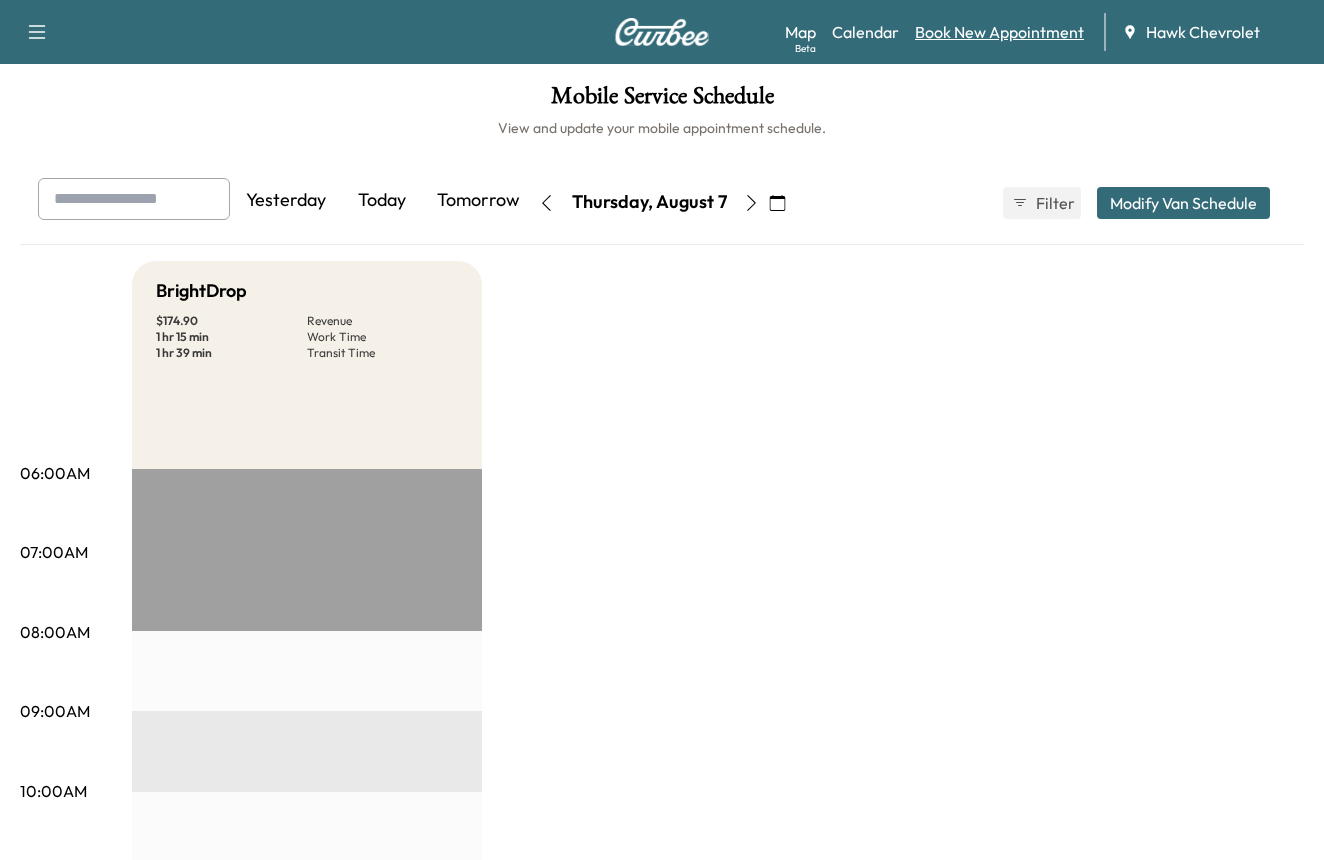 click on "Book New Appointment" at bounding box center [999, 32] 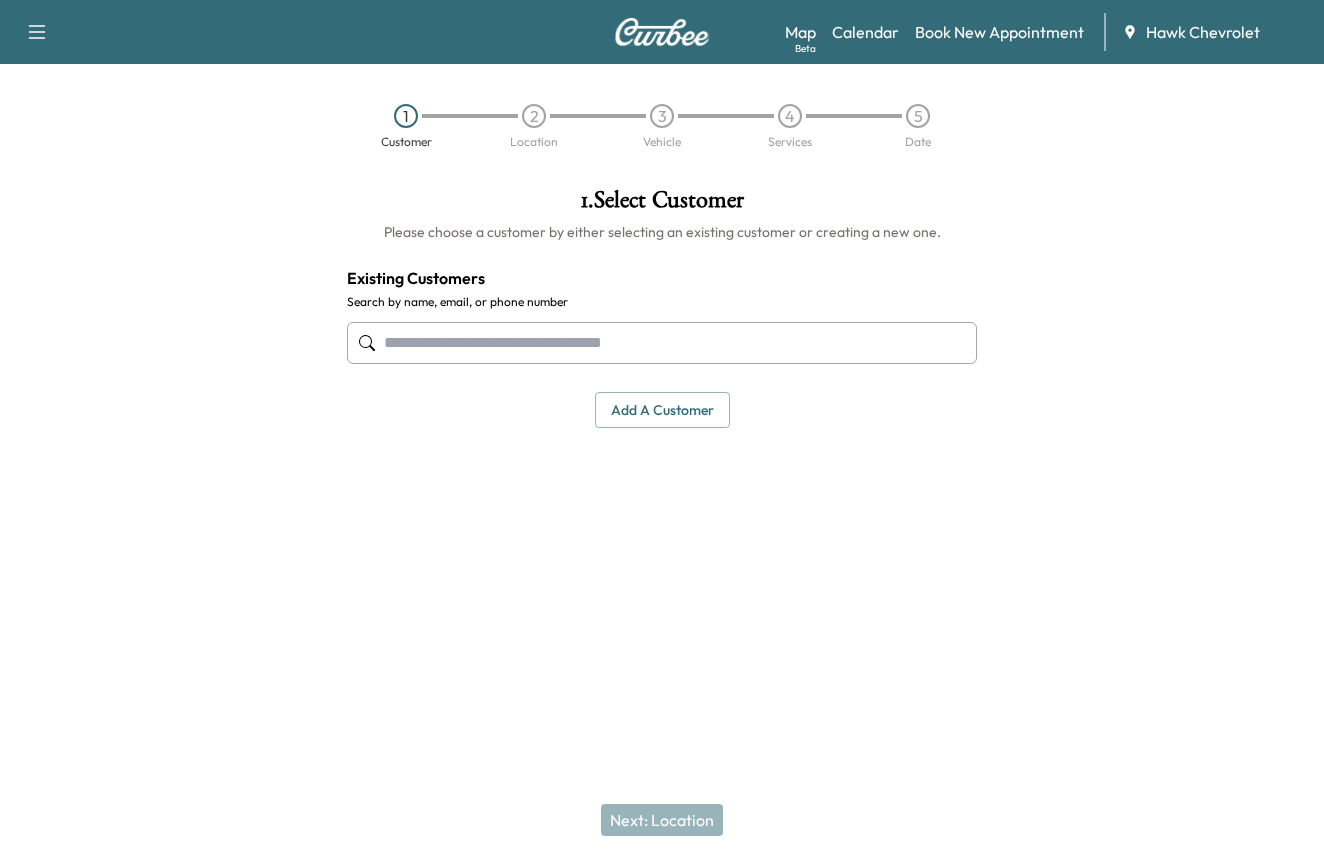 click at bounding box center [662, 343] 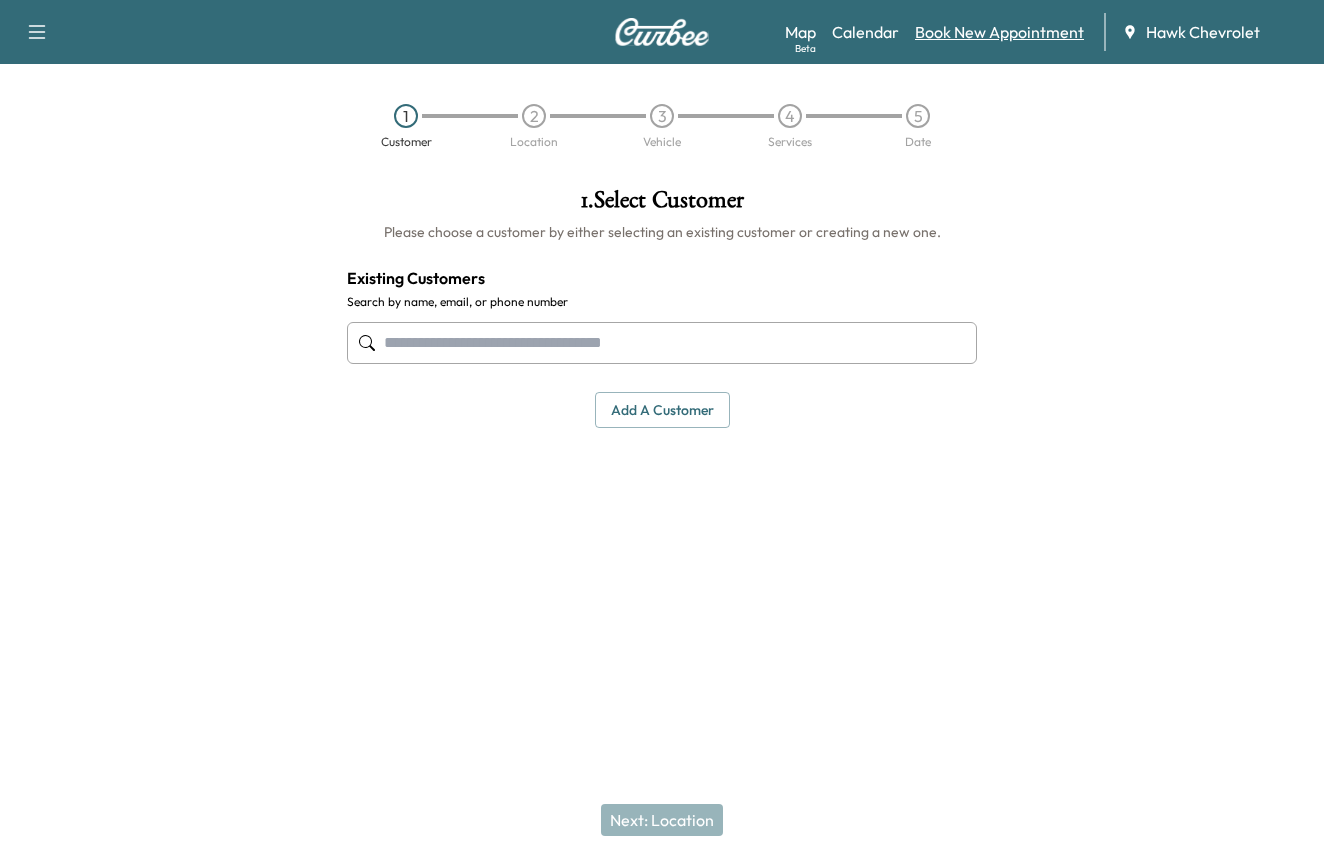 click on "Book New Appointment" at bounding box center (999, 32) 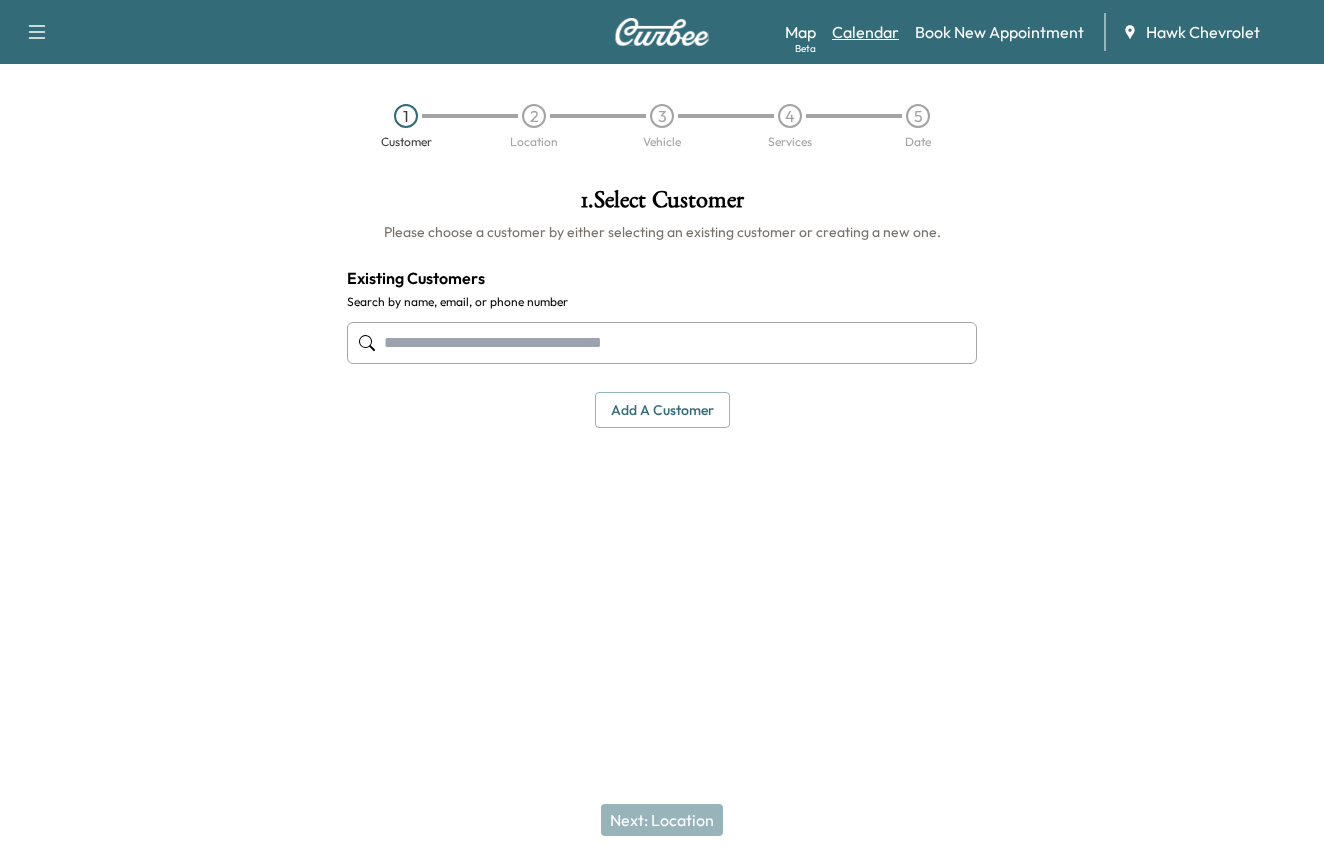 click on "Calendar" at bounding box center [865, 32] 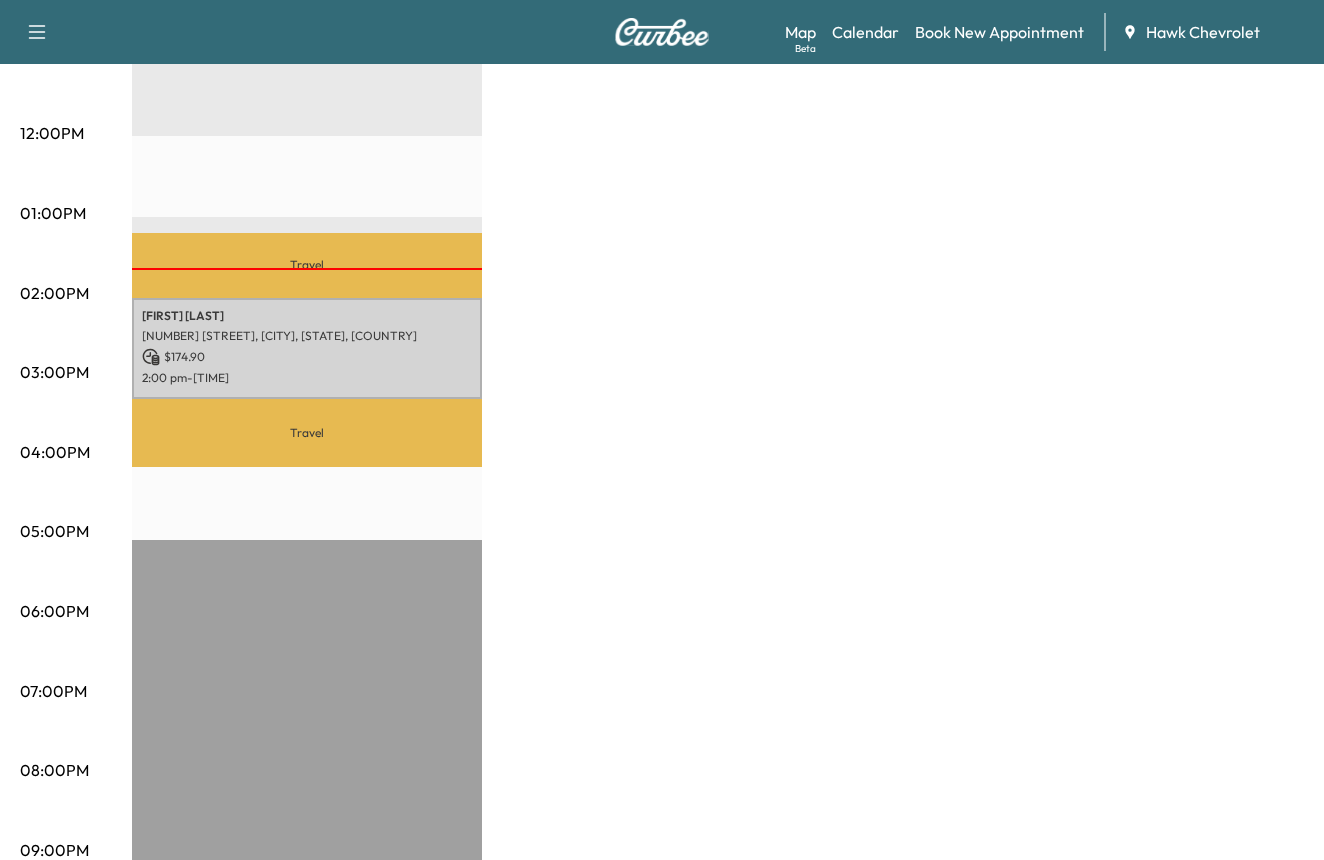 scroll, scrollTop: 859, scrollLeft: 0, axis: vertical 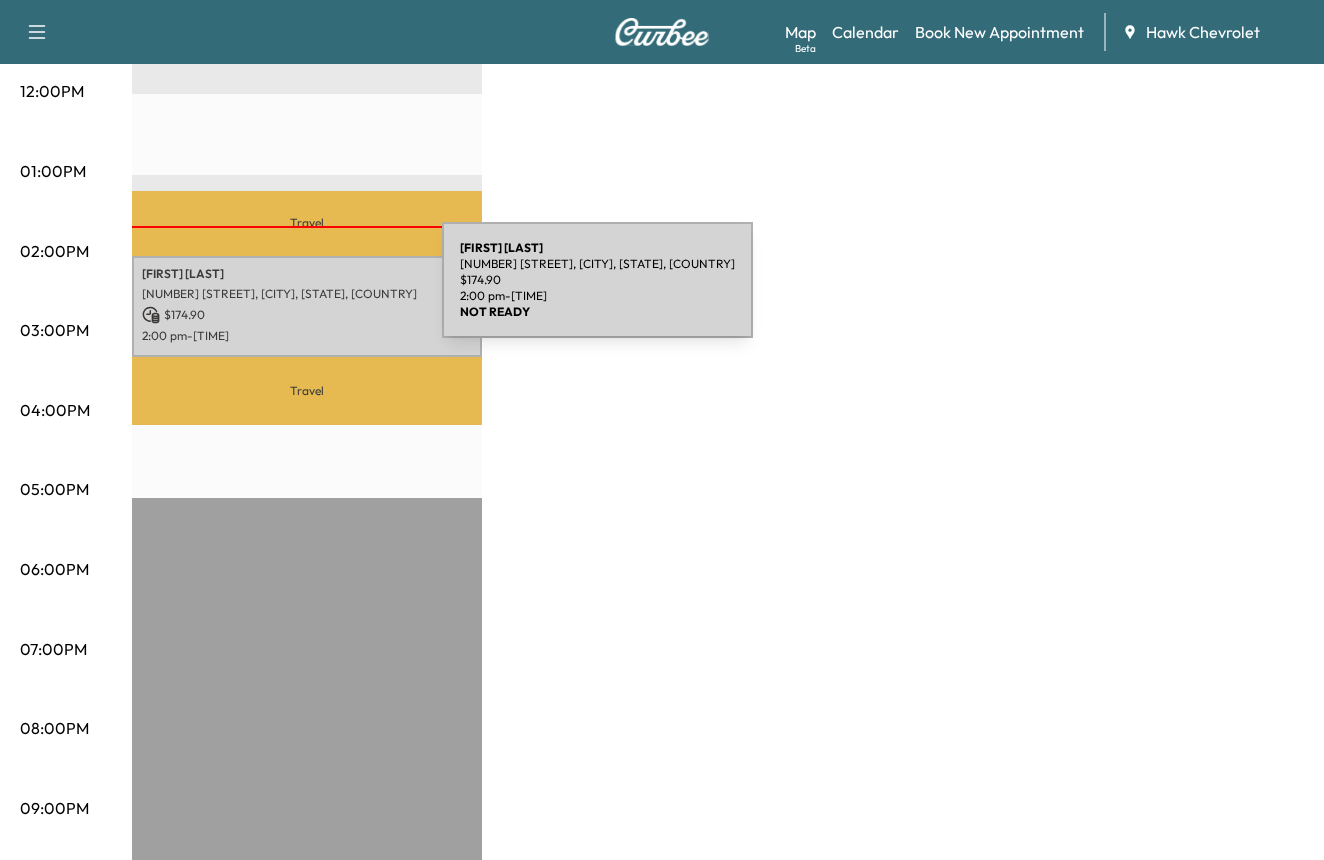 click on "[NUMBER] [STREET], [CITY], [STATE], [COUNTRY]" at bounding box center [307, 294] 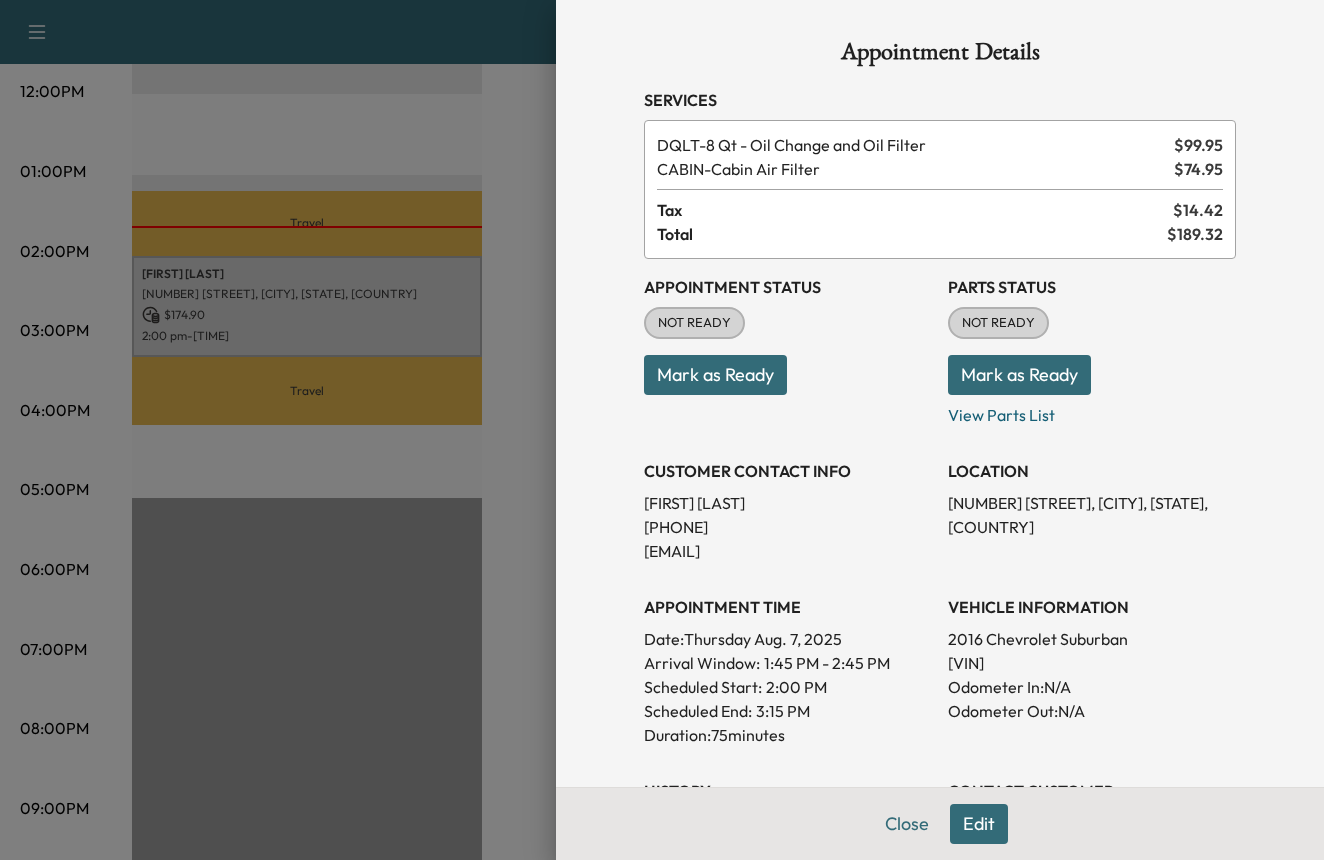 scroll, scrollTop: 0, scrollLeft: 0, axis: both 